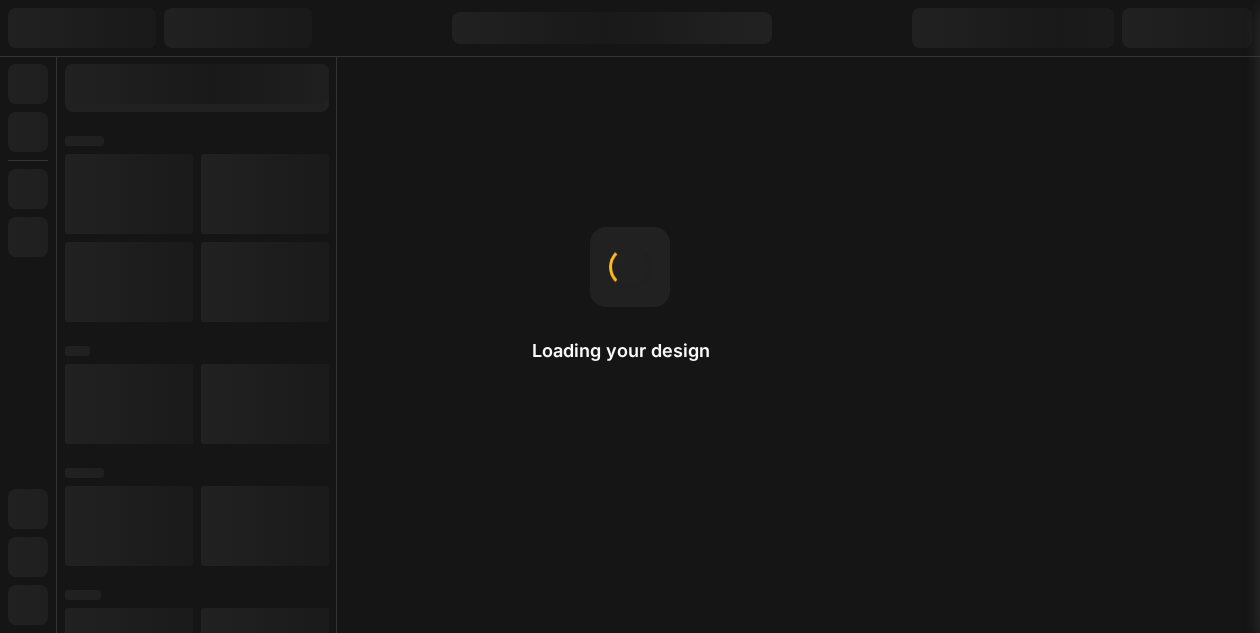 scroll, scrollTop: 0, scrollLeft: 0, axis: both 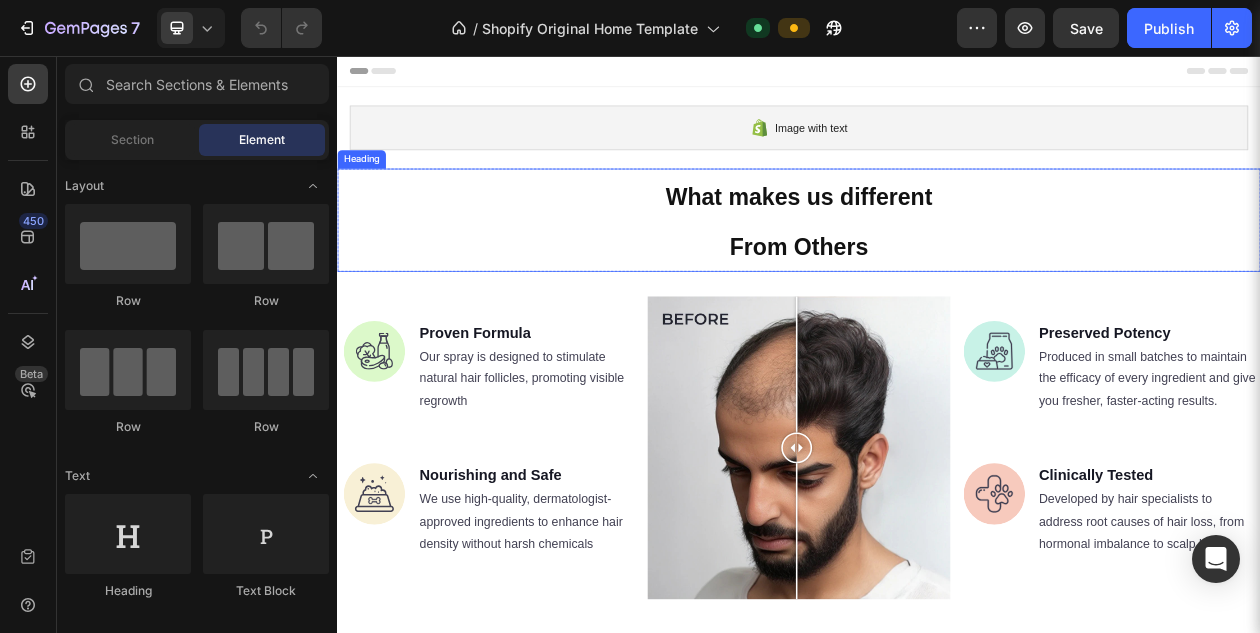 click on "What makes us different  From Others" at bounding box center [937, 270] 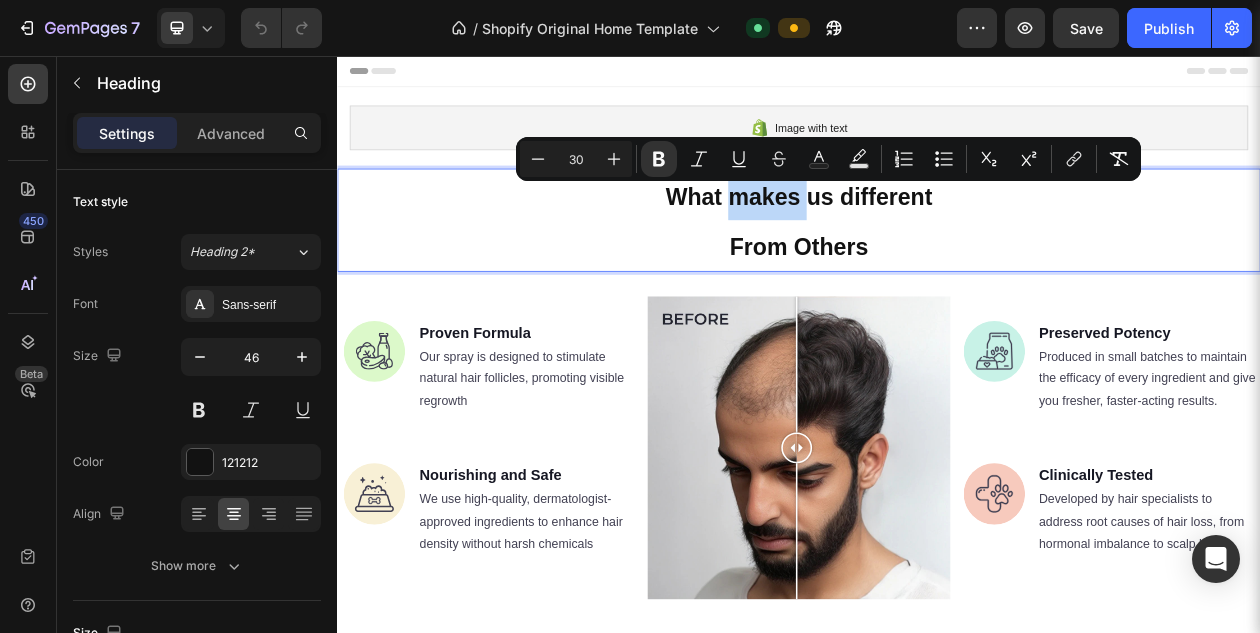 click on "What makes us different  From Others" at bounding box center (937, 270) 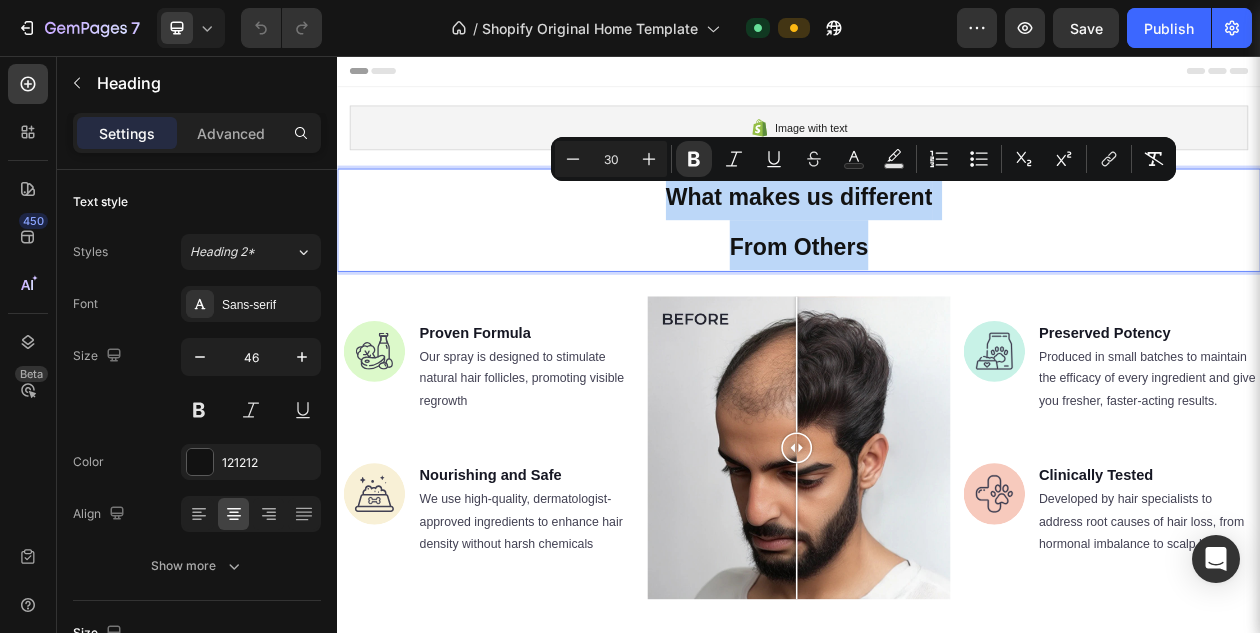 drag, startPoint x: 1042, startPoint y: 310, endPoint x: 746, endPoint y: 223, distance: 308.52066 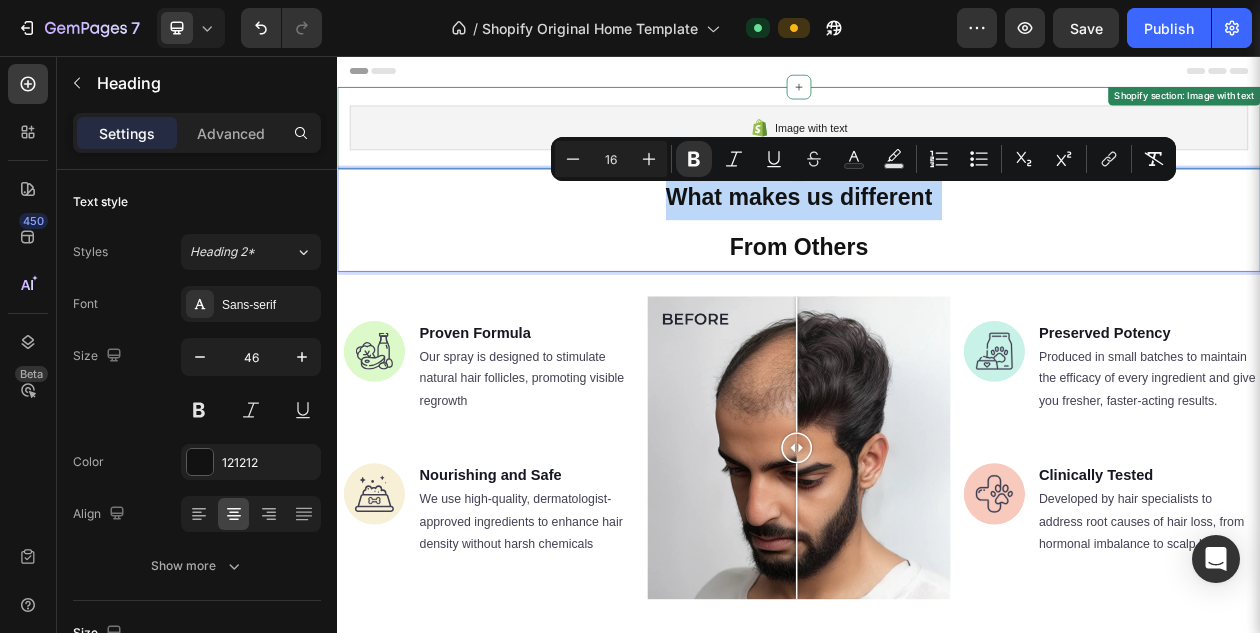 click on "Image with text Shopify section: Image with text" at bounding box center [937, 150] 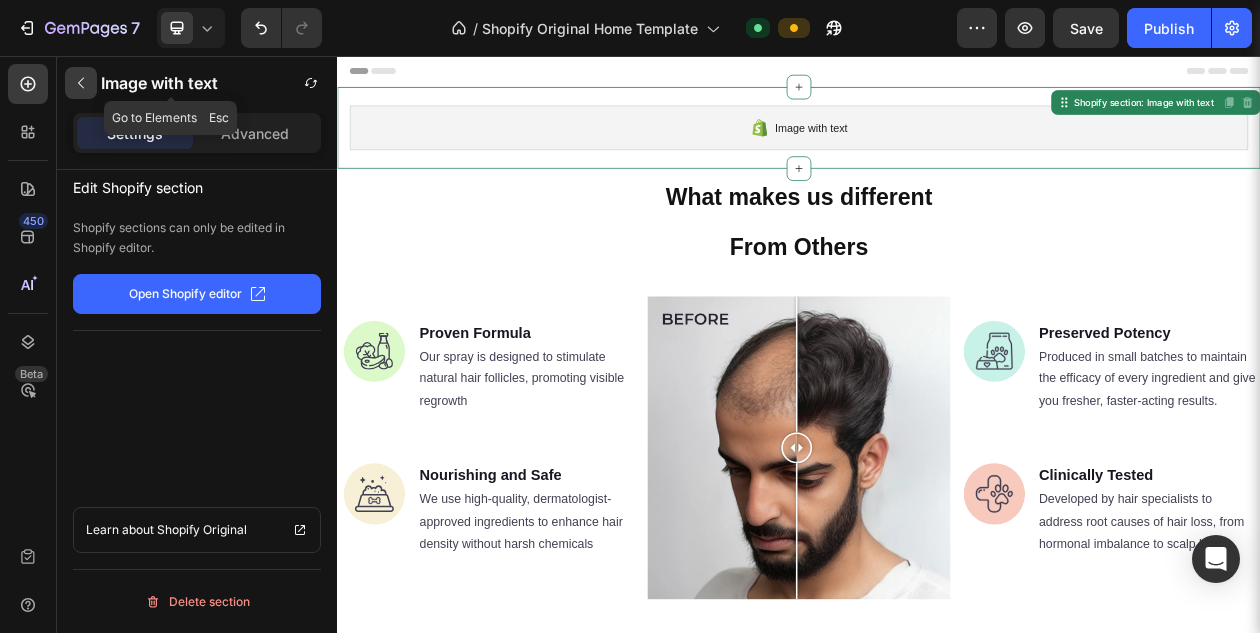 click 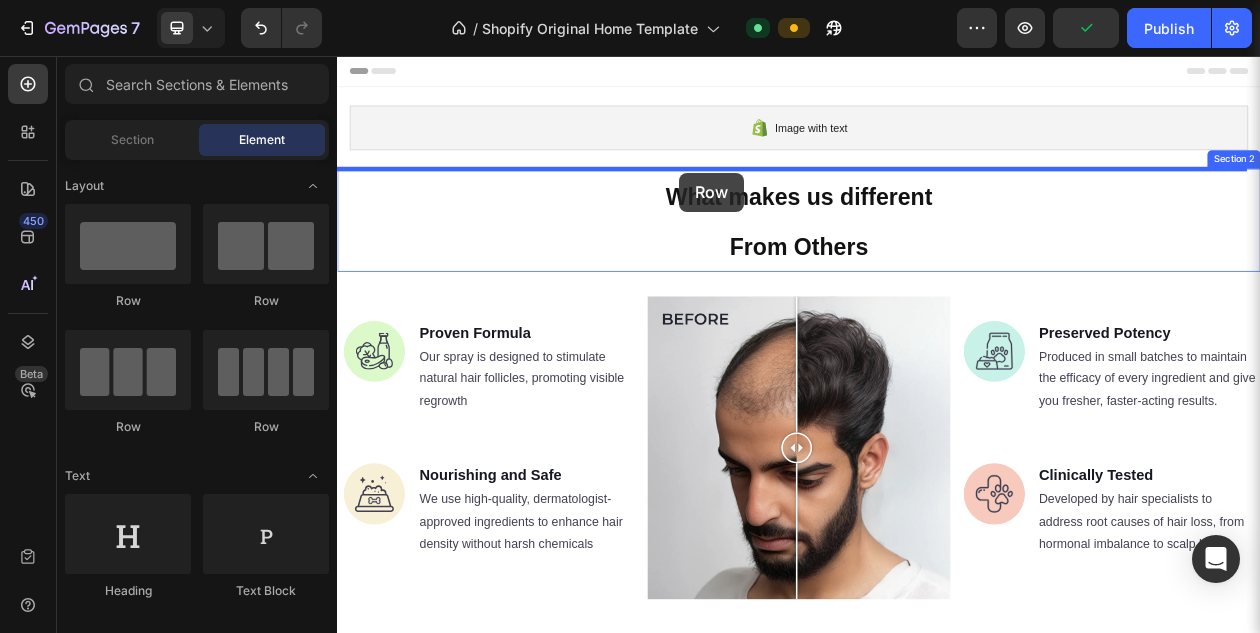 drag, startPoint x: 465, startPoint y: 296, endPoint x: 781, endPoint y: 208, distance: 328.02438 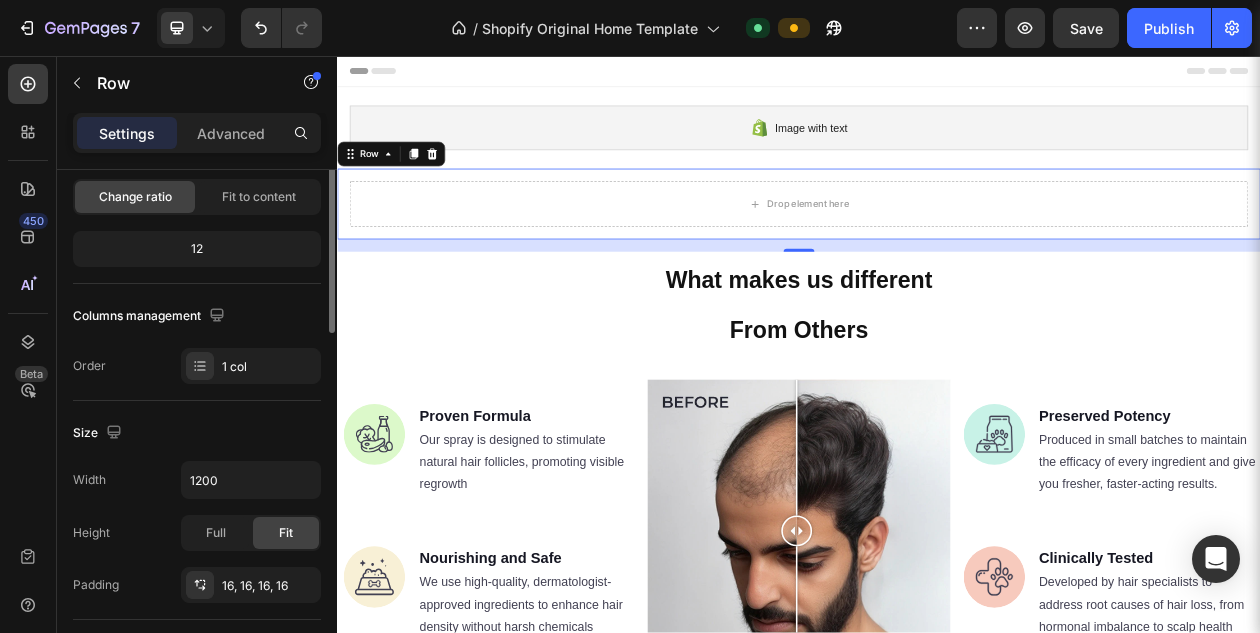 scroll, scrollTop: 0, scrollLeft: 0, axis: both 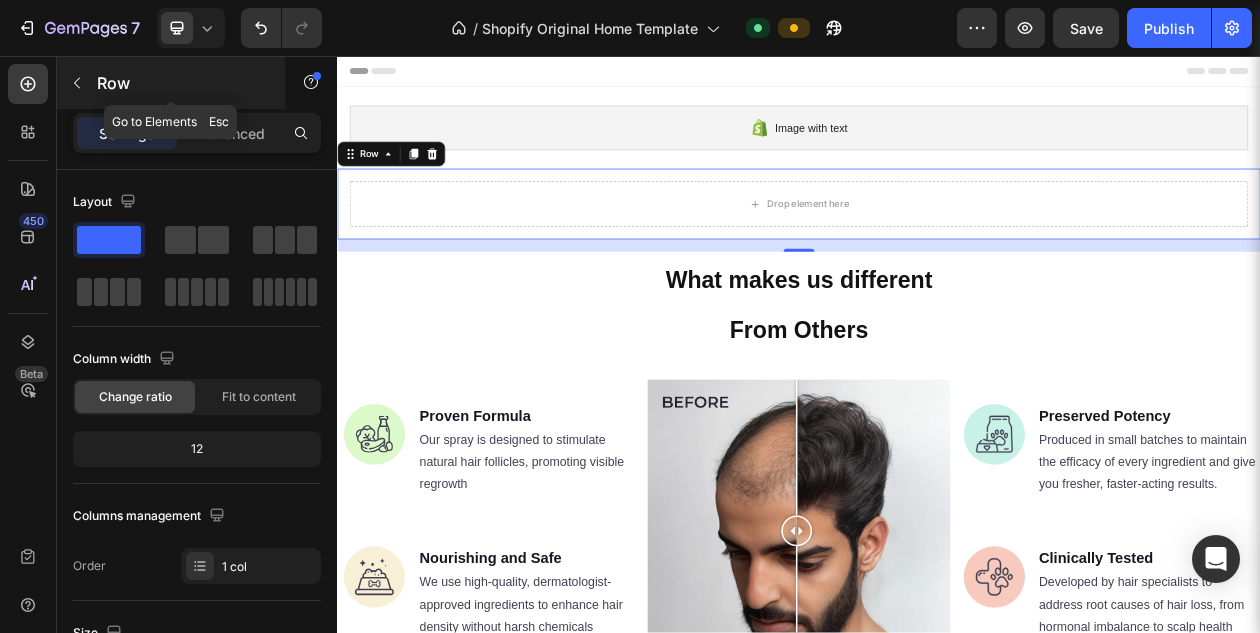 click 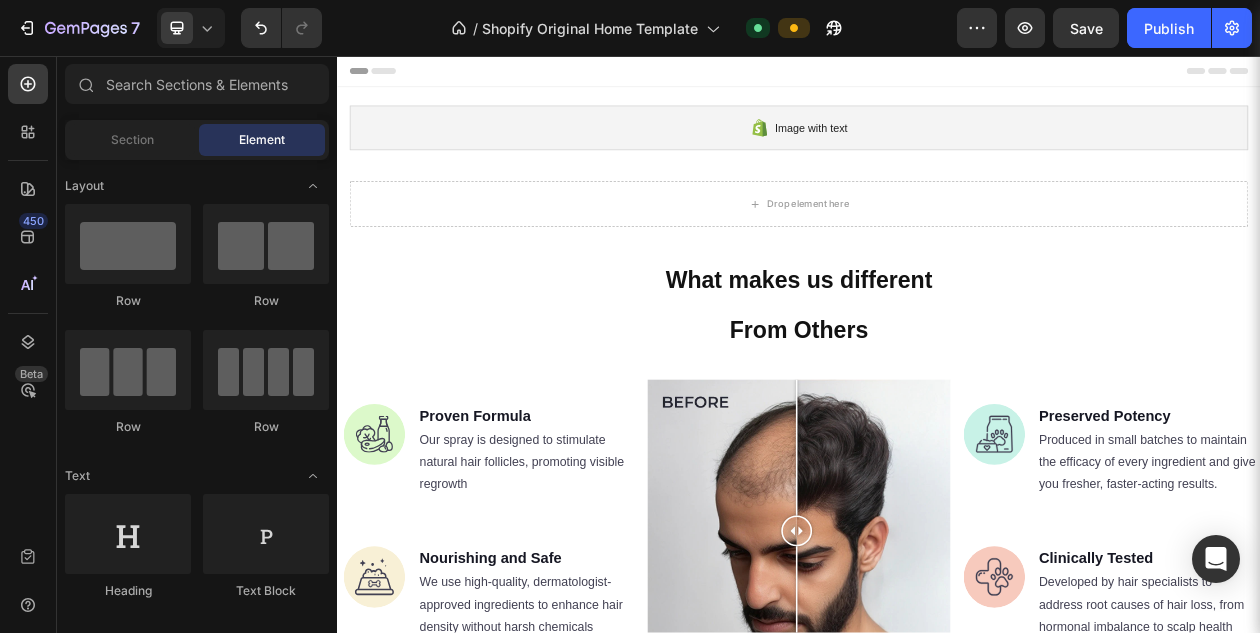 scroll, scrollTop: 100, scrollLeft: 0, axis: vertical 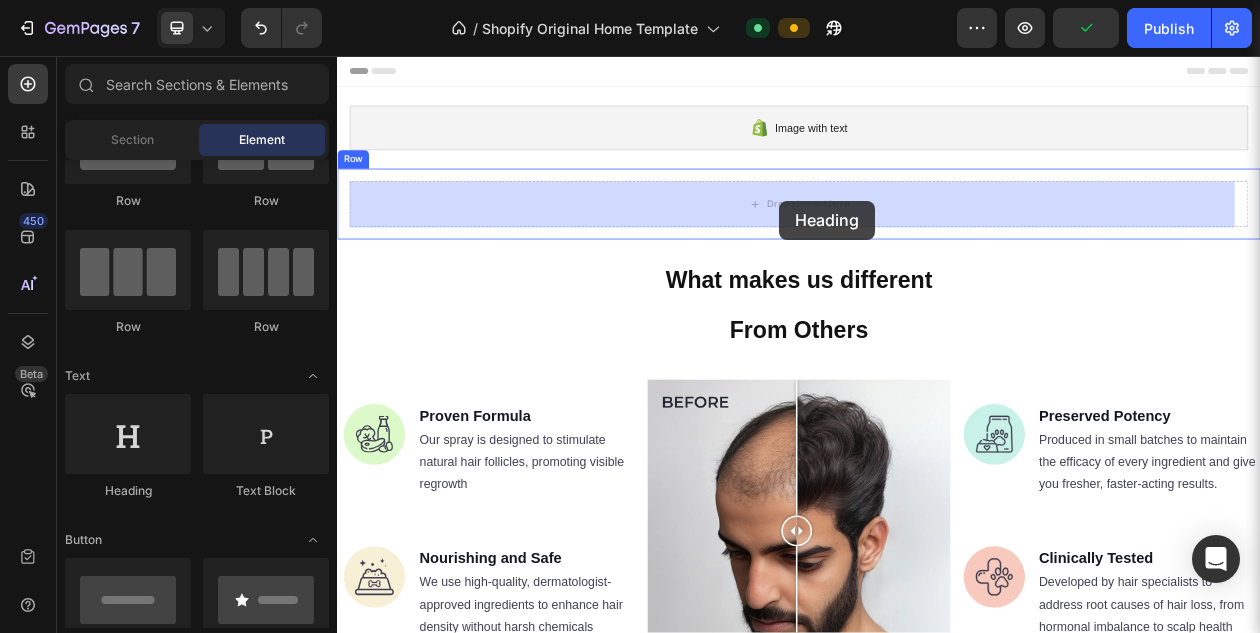 drag, startPoint x: 461, startPoint y: 504, endPoint x: 912, endPoint y: 244, distance: 520.5776 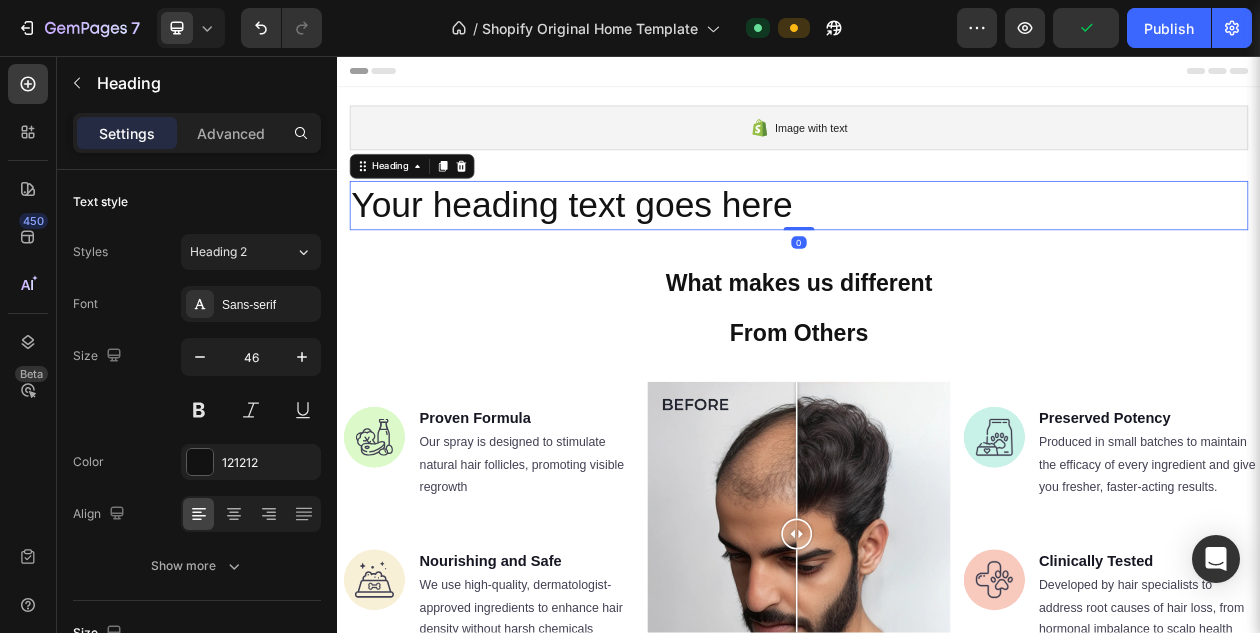 click on "Your heading text goes here" at bounding box center (937, 251) 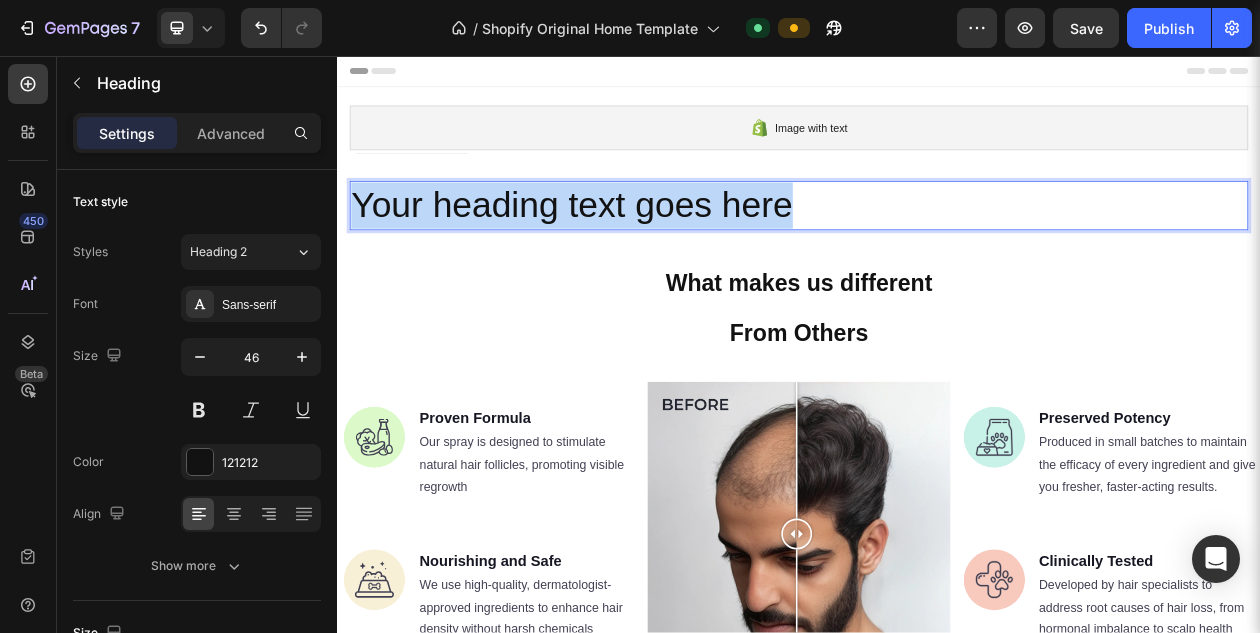 click on "Your heading text goes here" at bounding box center [937, 251] 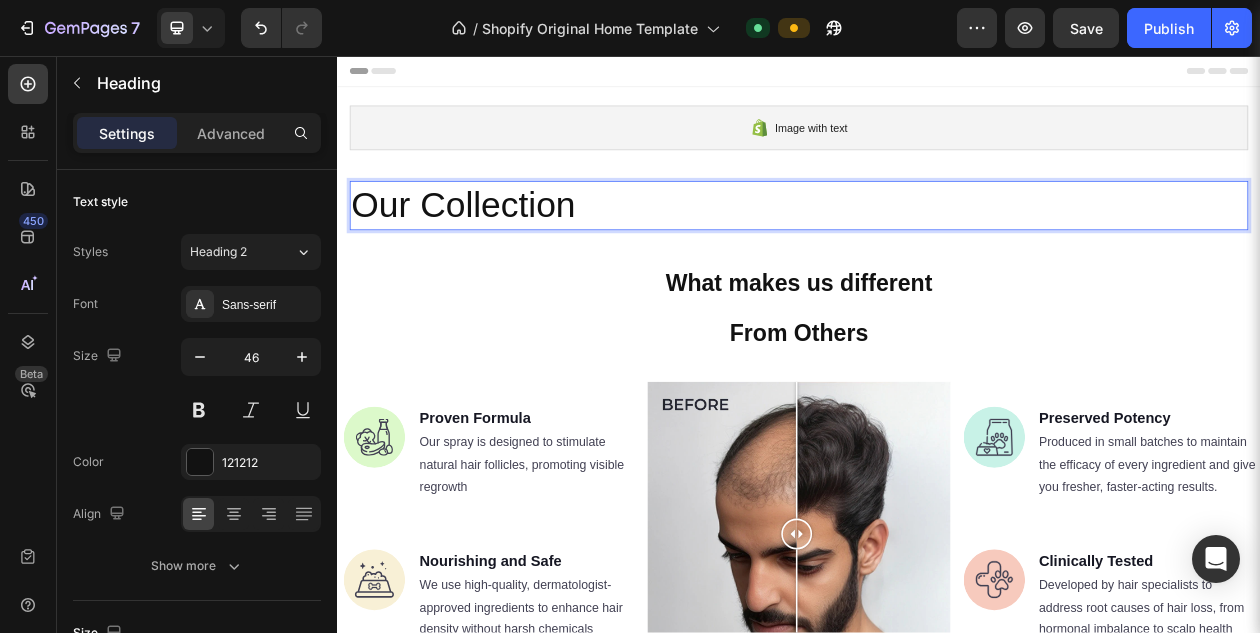click on "Our Collection" at bounding box center (937, 251) 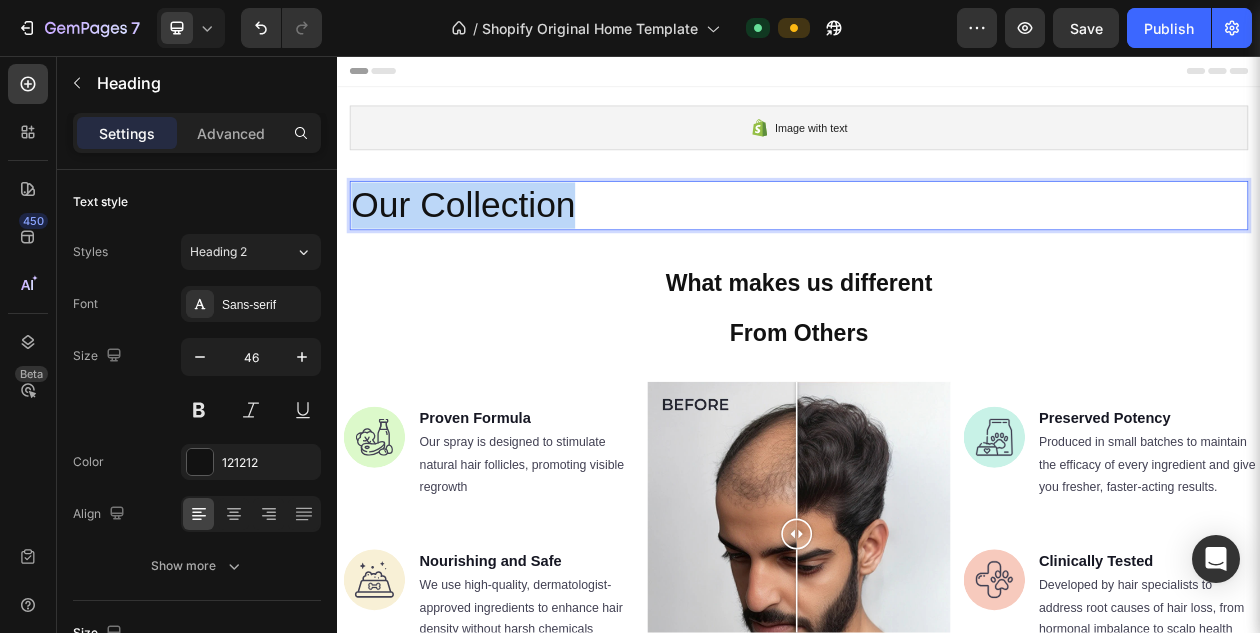 click on "Our Collection" at bounding box center (937, 251) 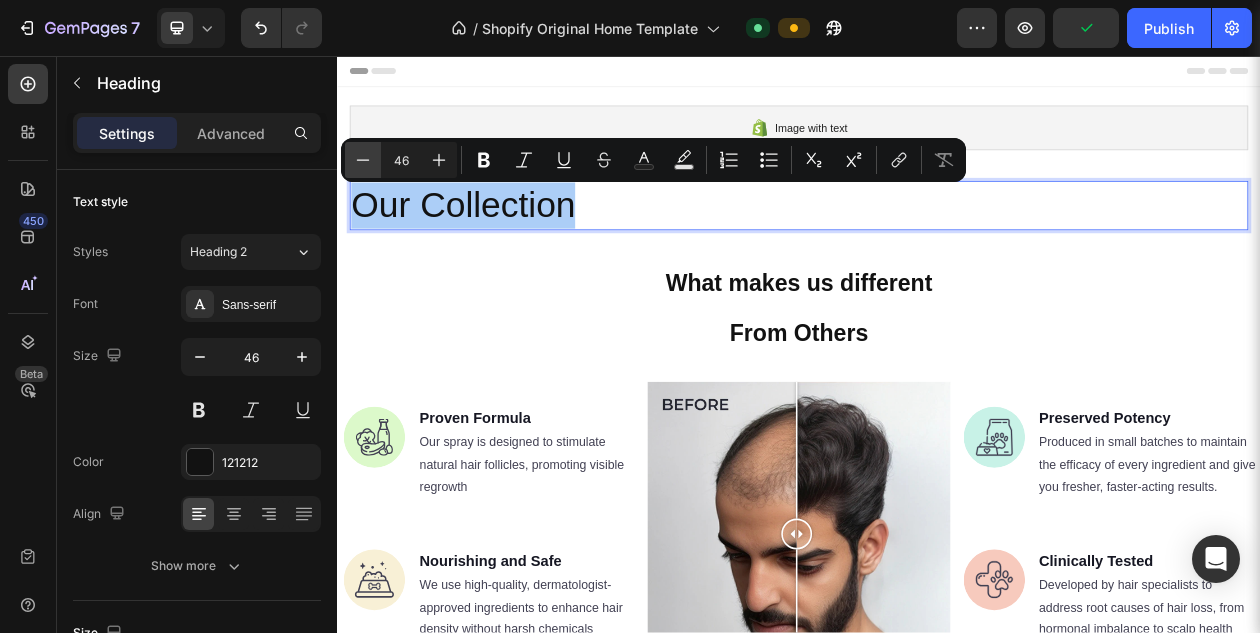 click 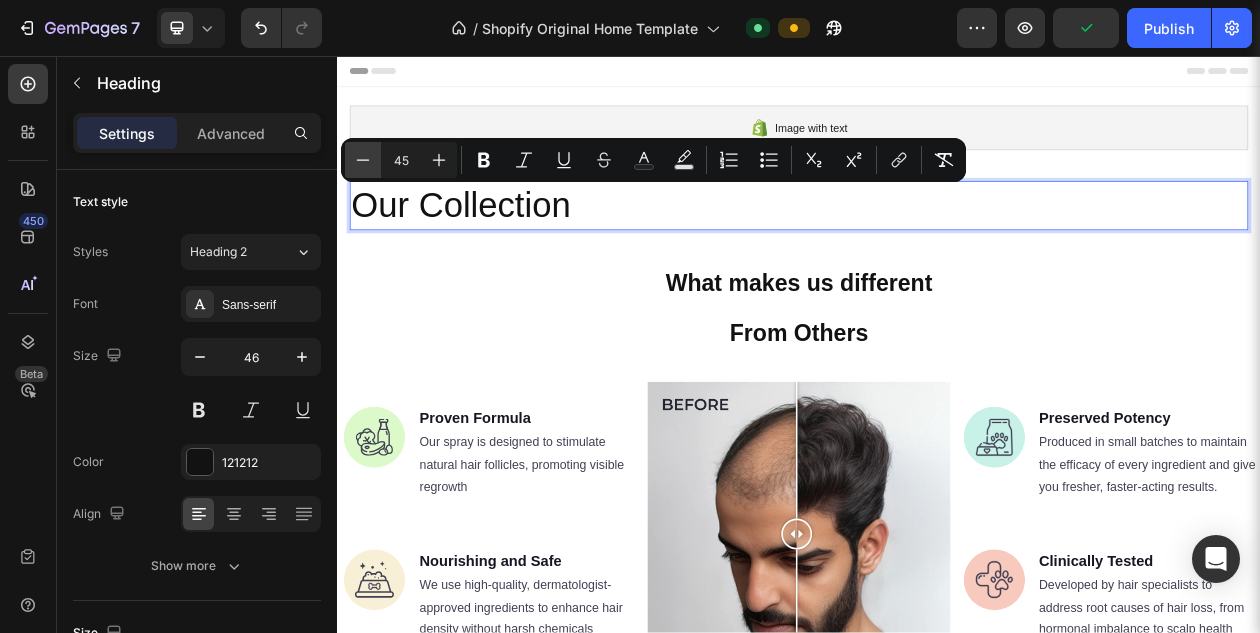 click 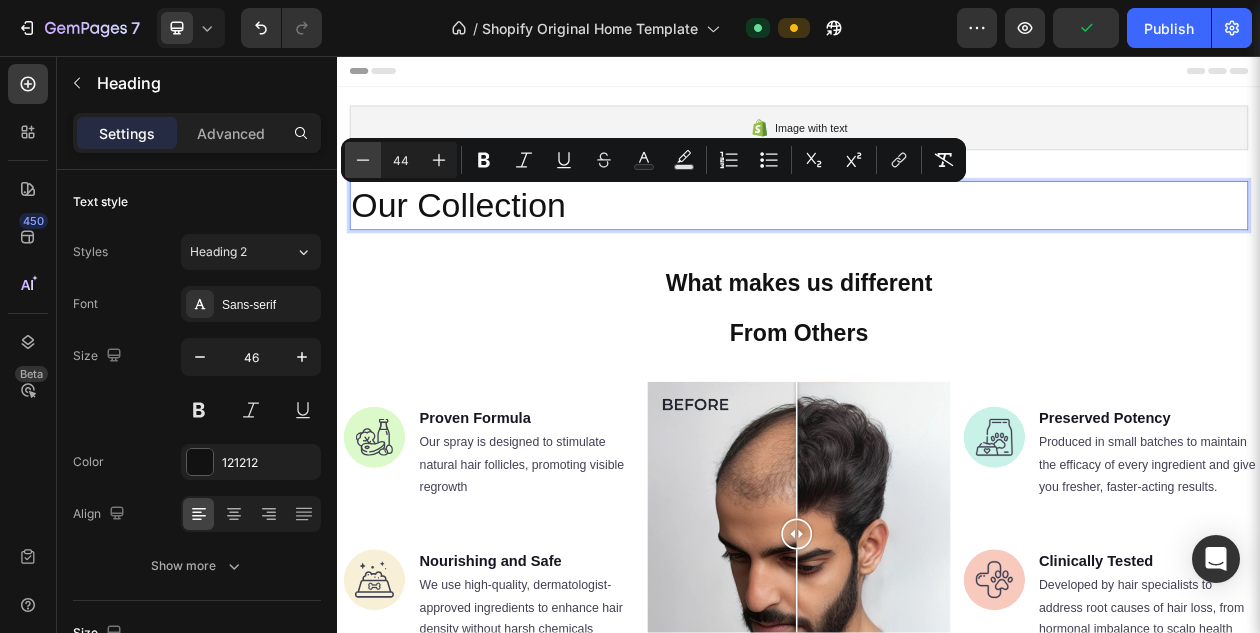 click 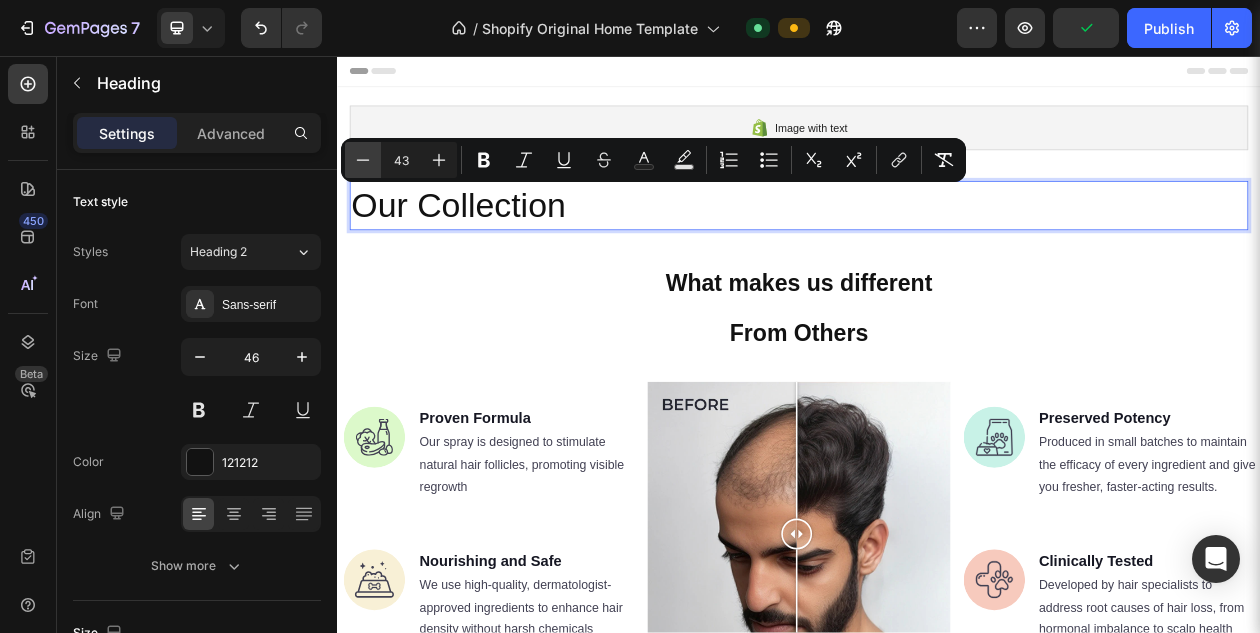 click 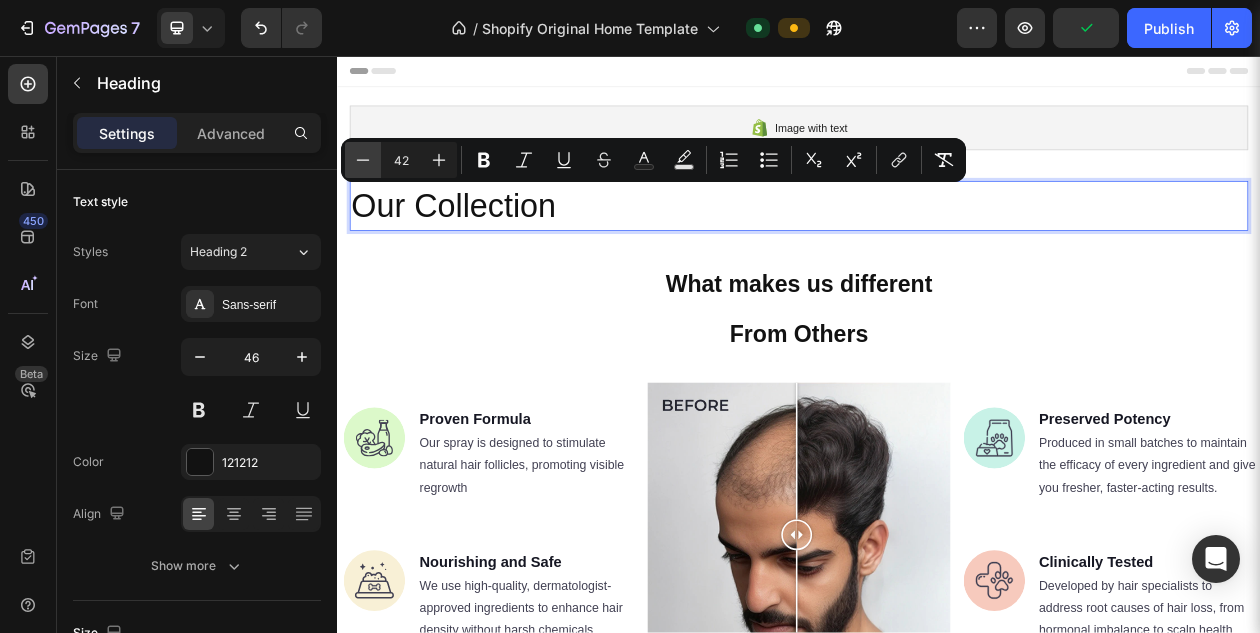 click 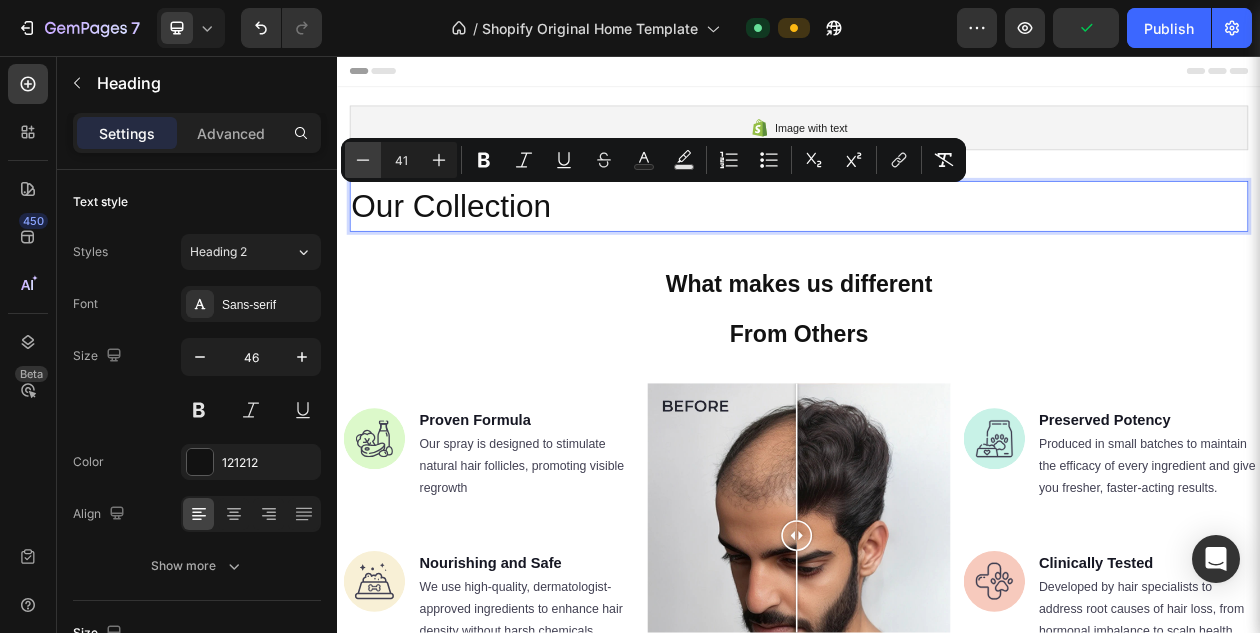 click 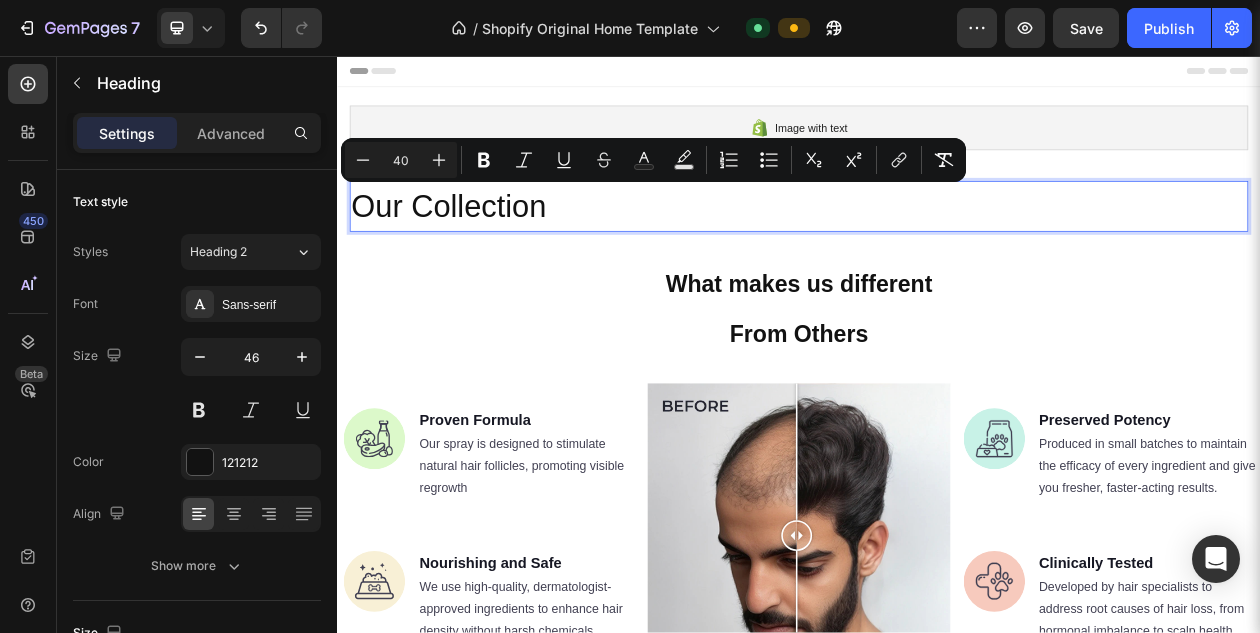 click on "Our Collection" at bounding box center (937, 252) 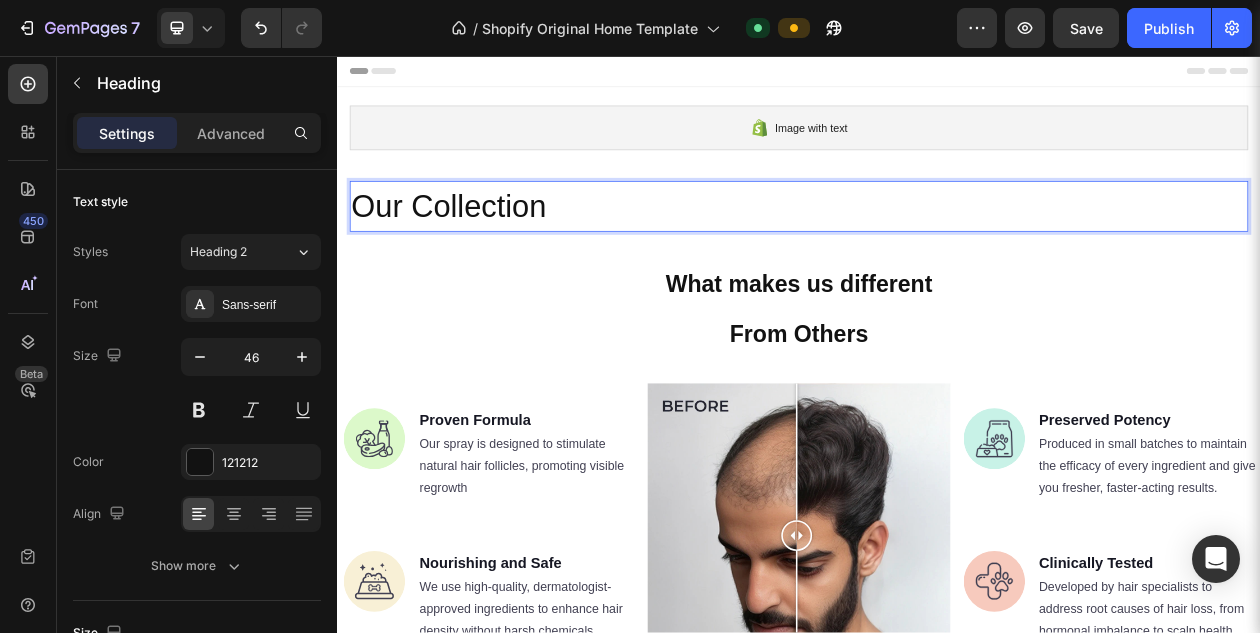 click on "Our Collection" at bounding box center [937, 252] 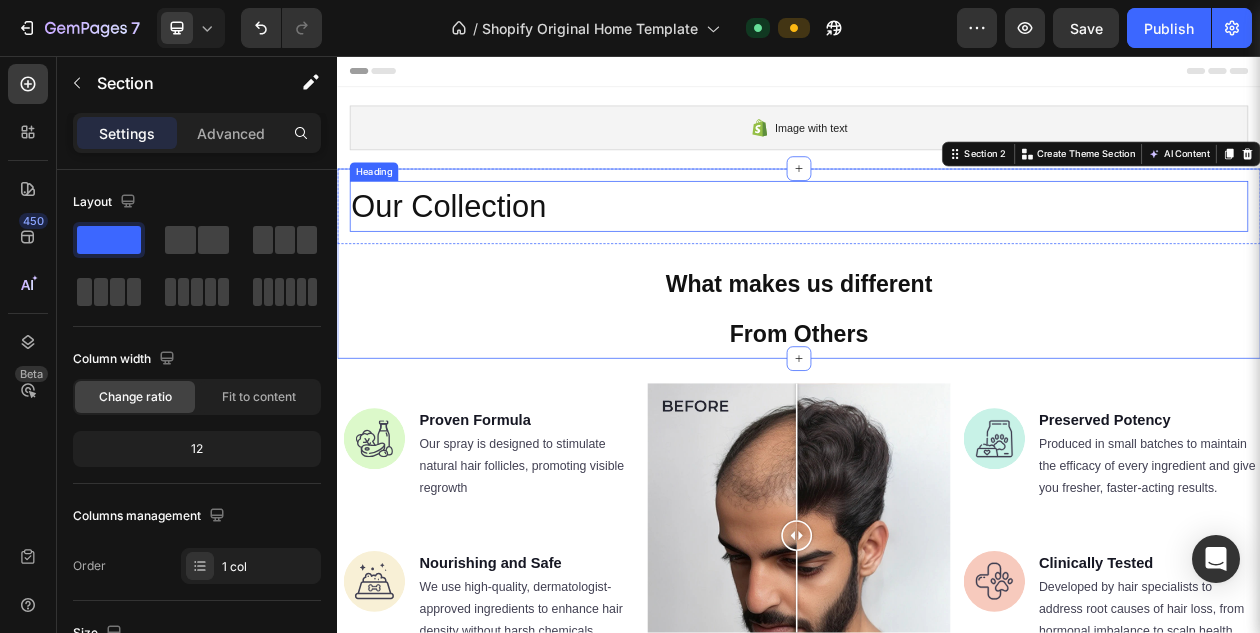 click on "Our Collection" at bounding box center (481, 252) 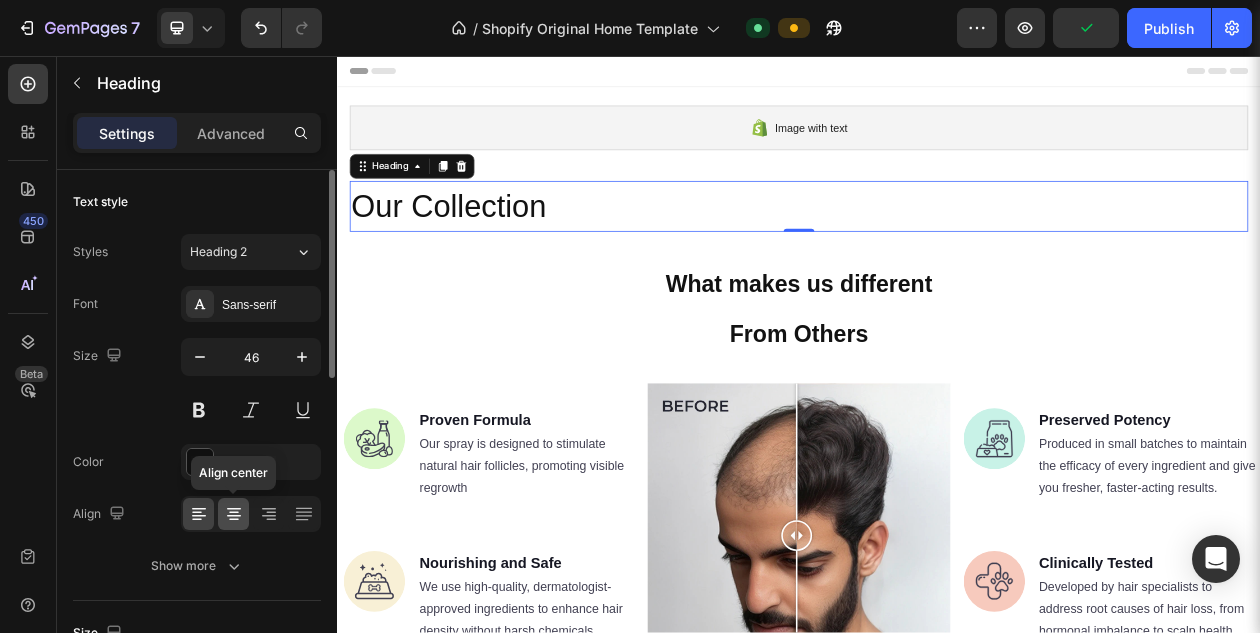 click 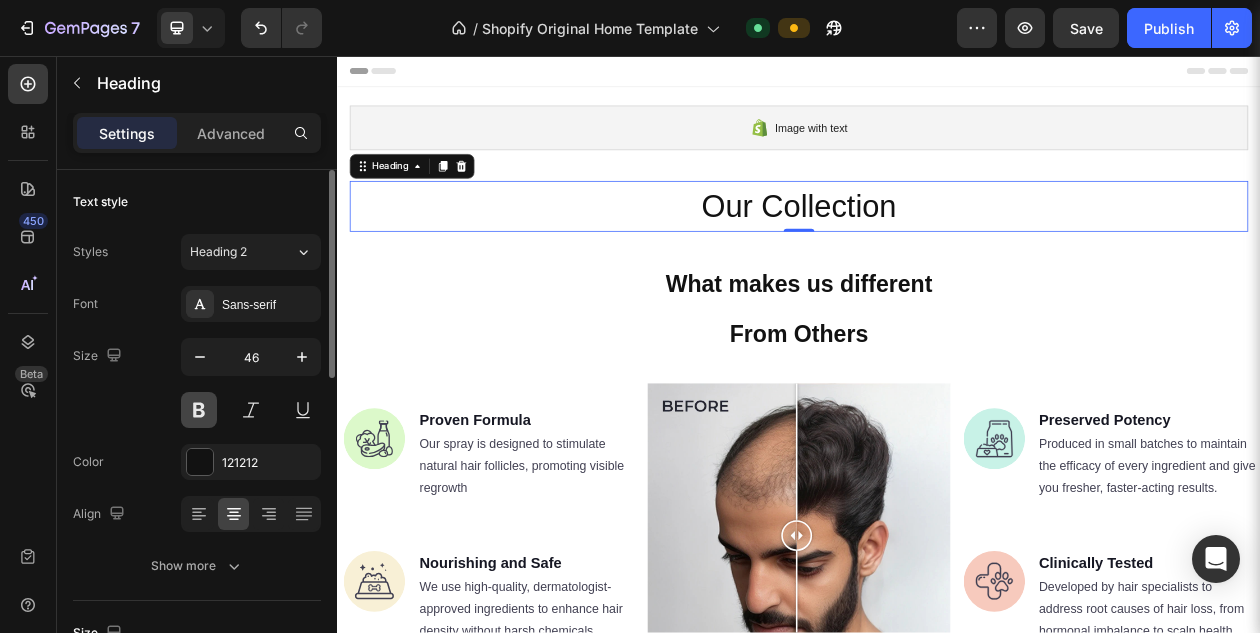 click at bounding box center [199, 410] 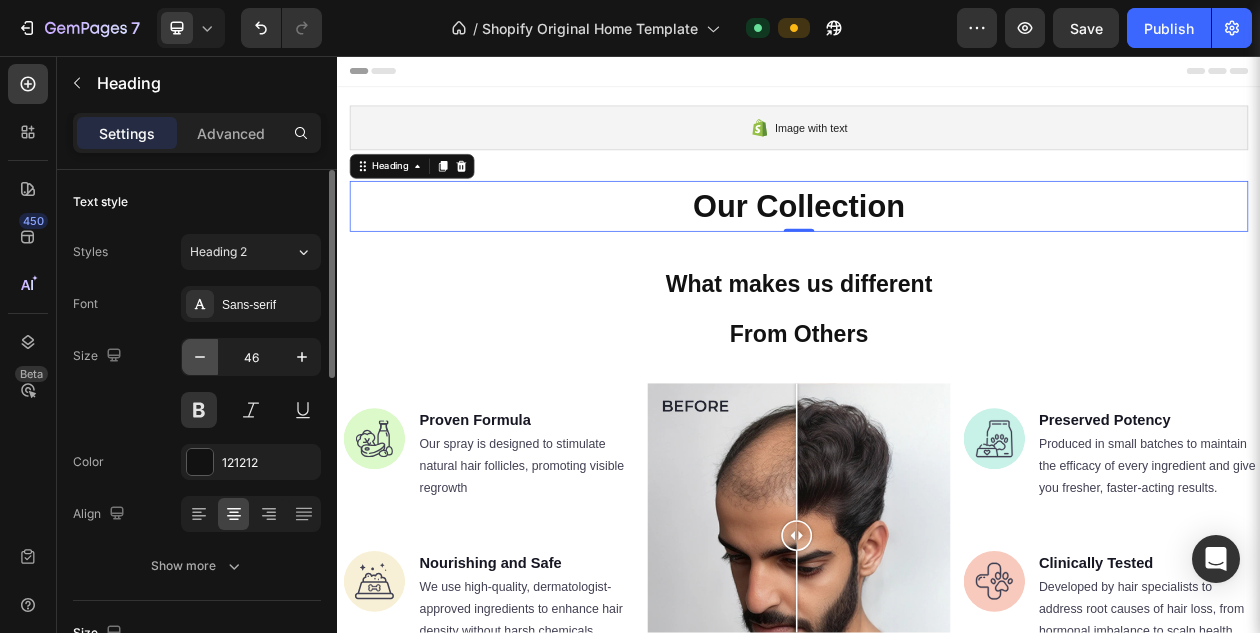 click 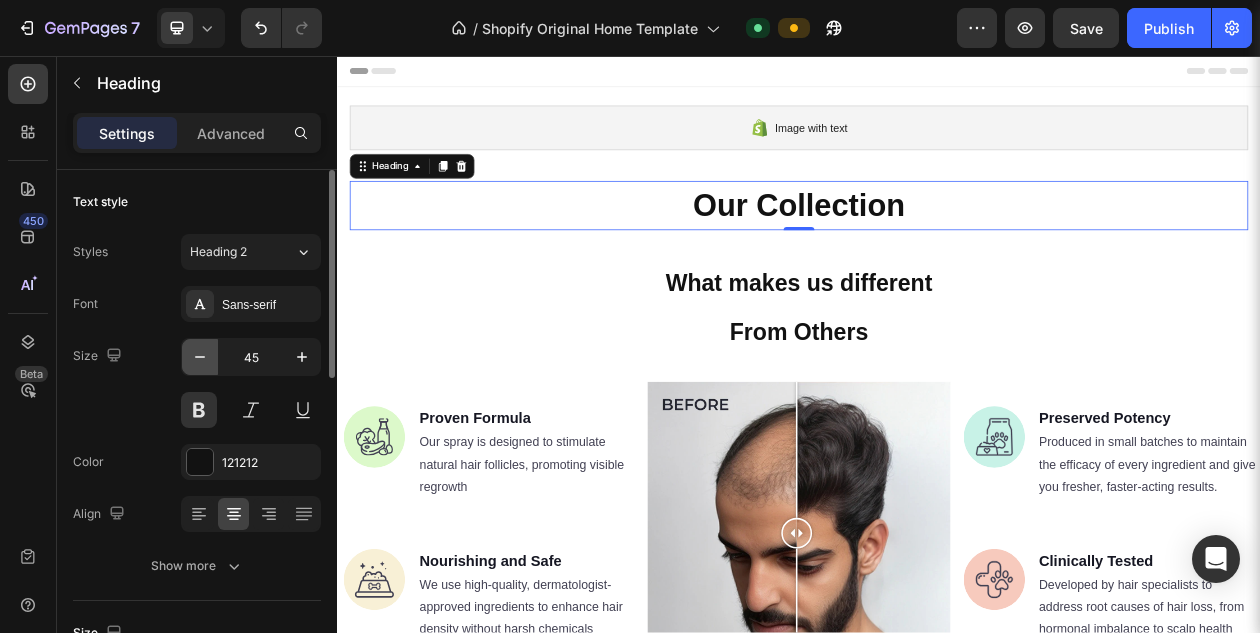 click 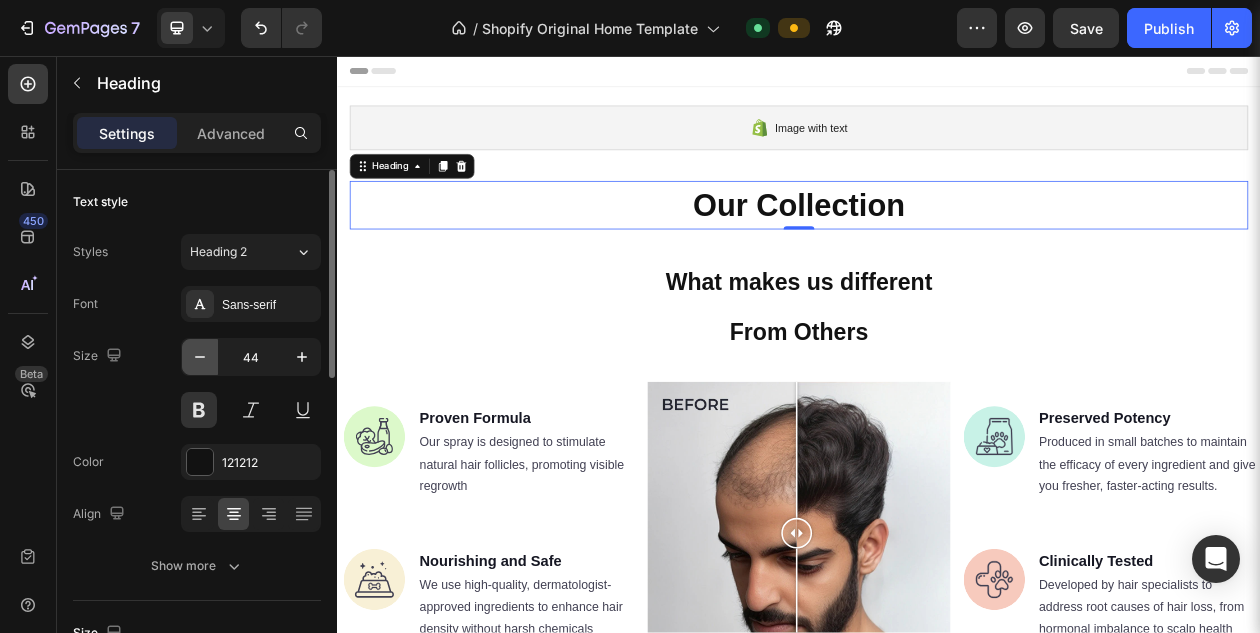 click 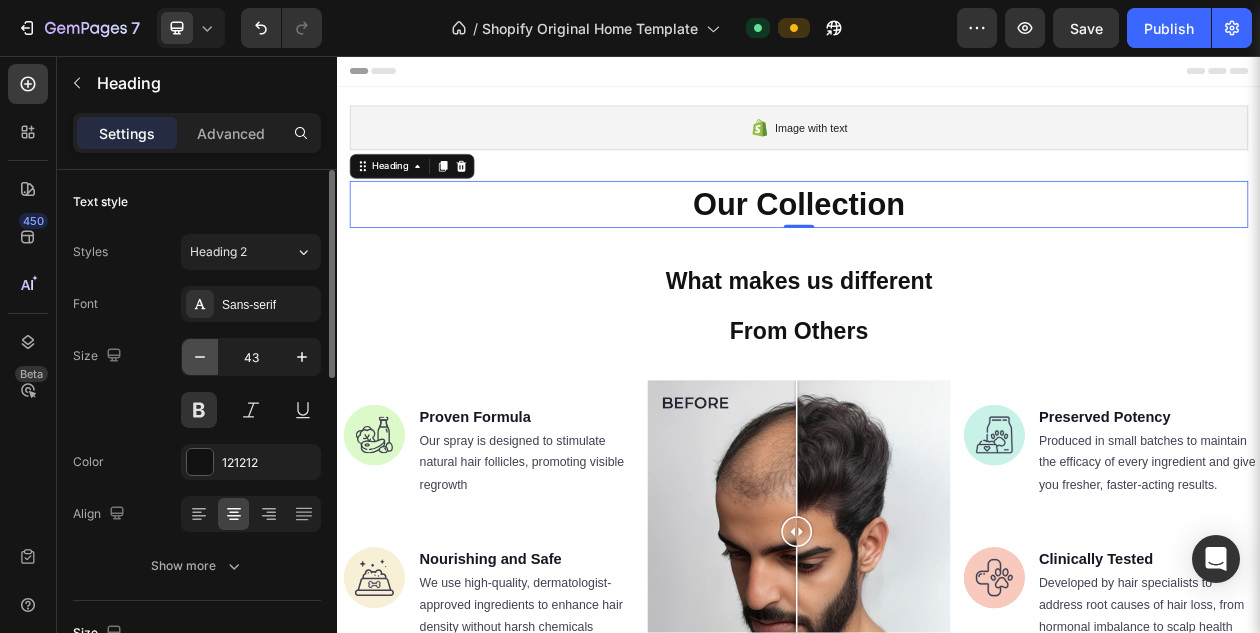 click 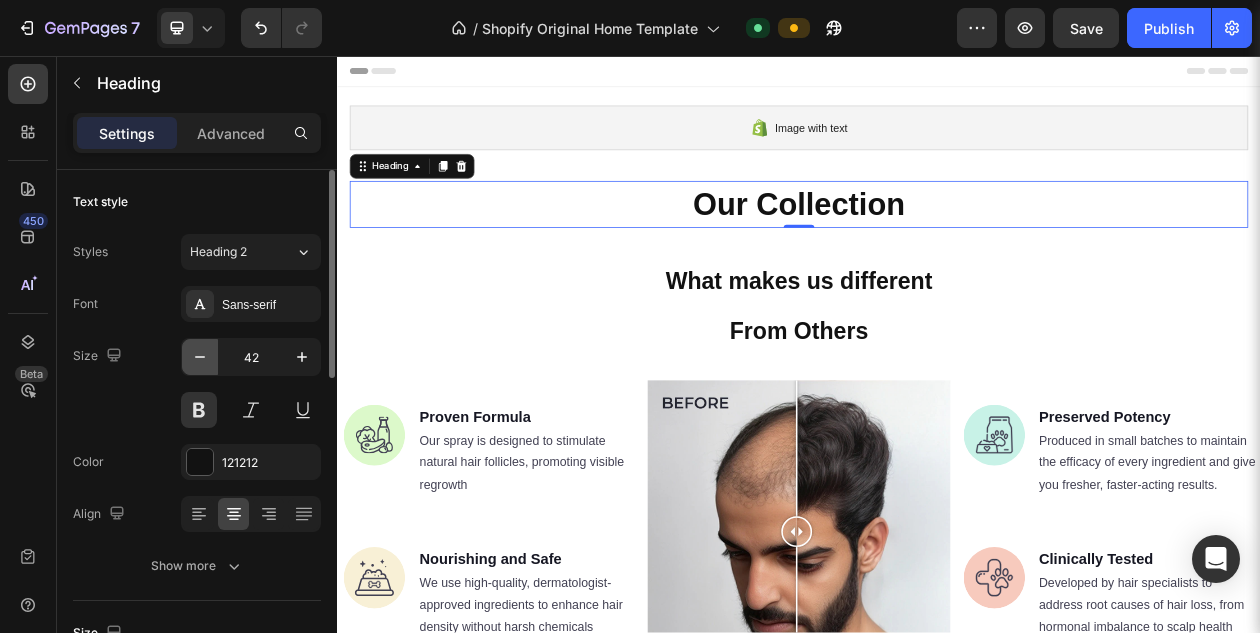 click 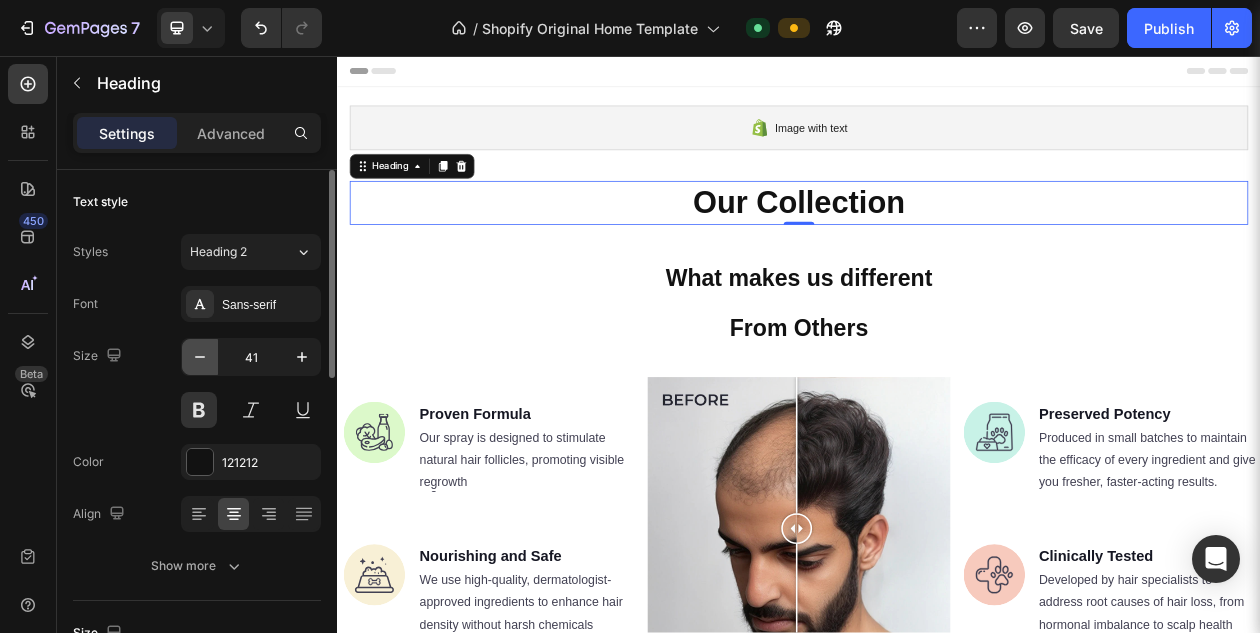 click 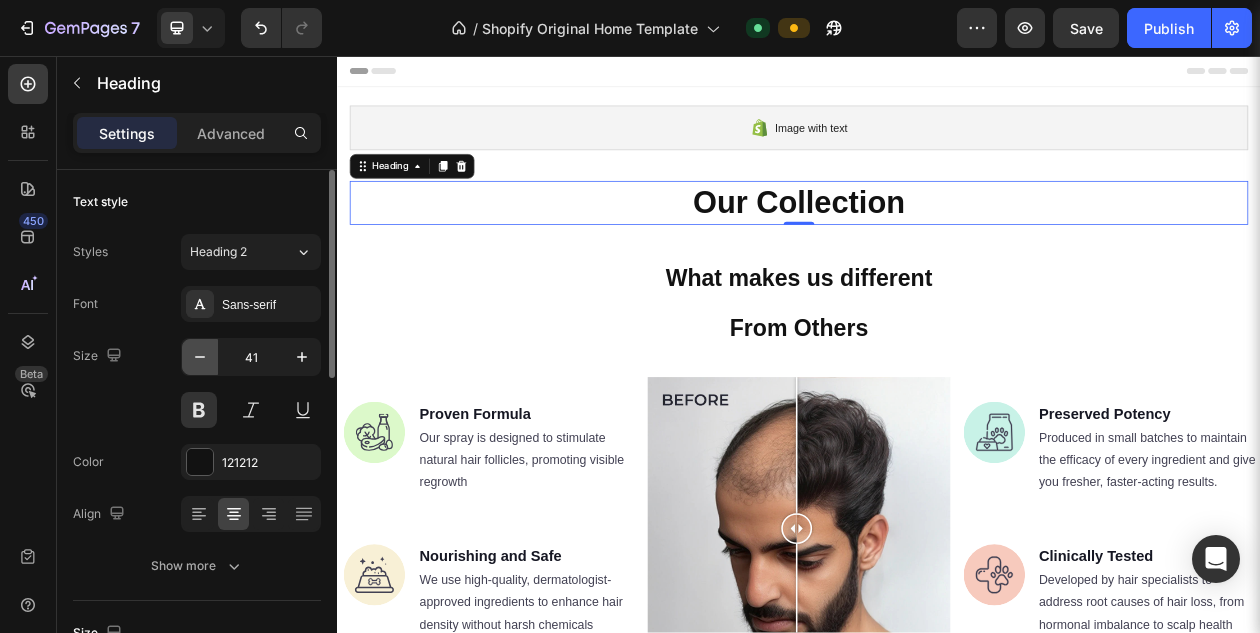 type on "40" 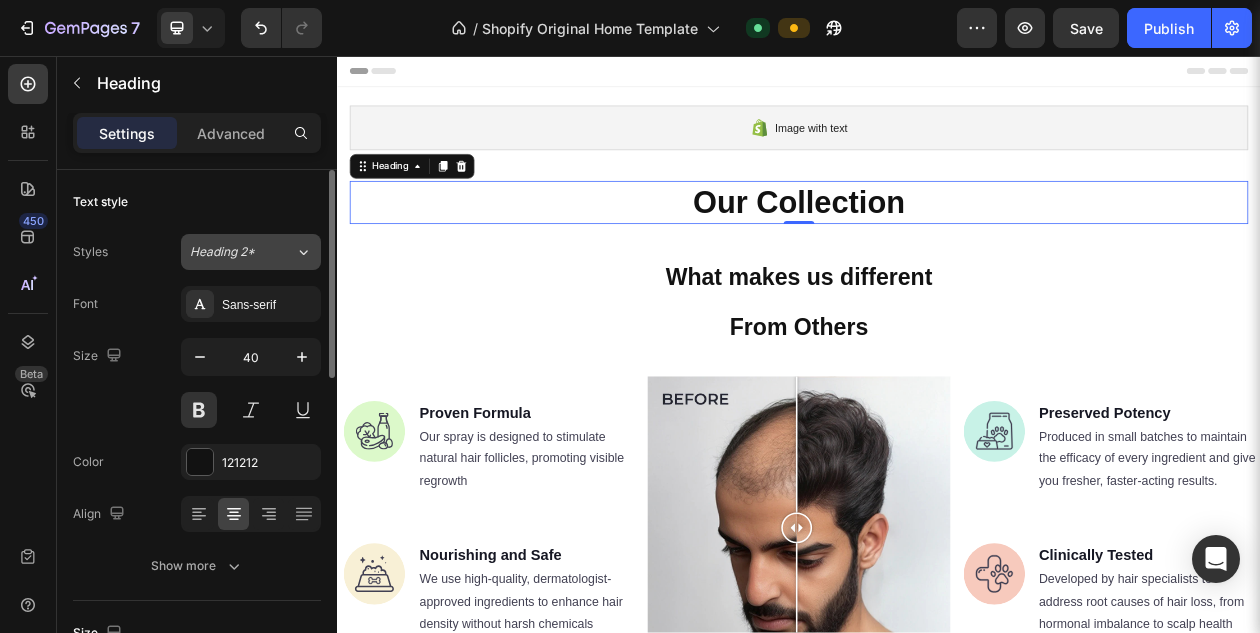 click on "Heading 2*" 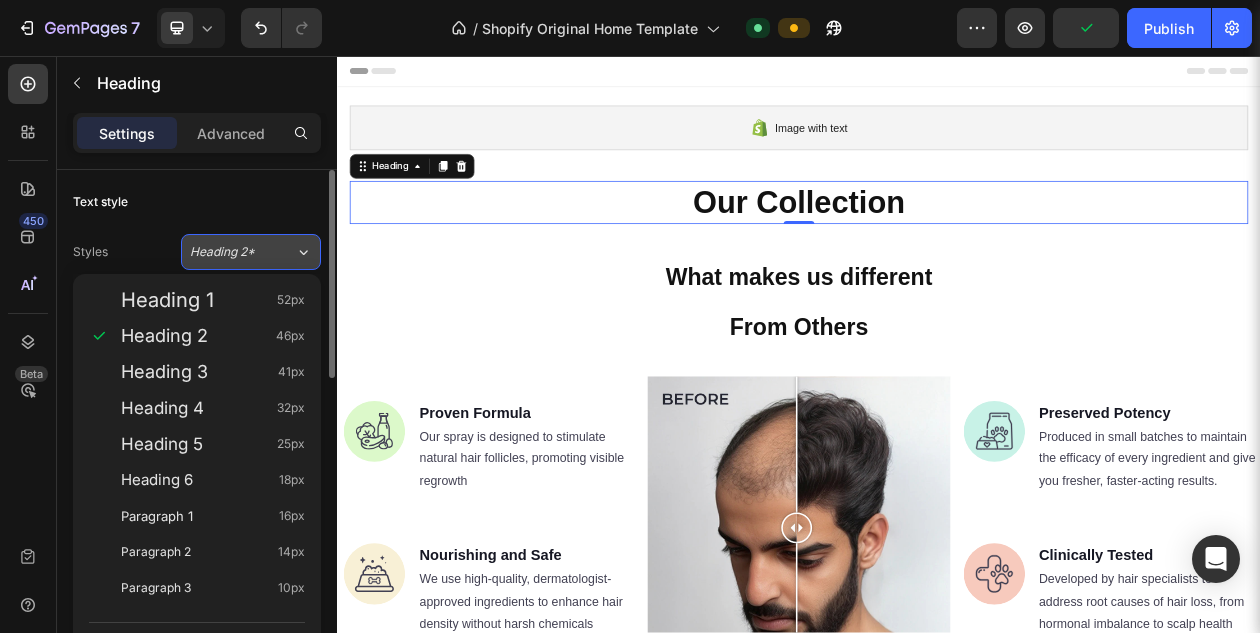click on "Heading 2*" 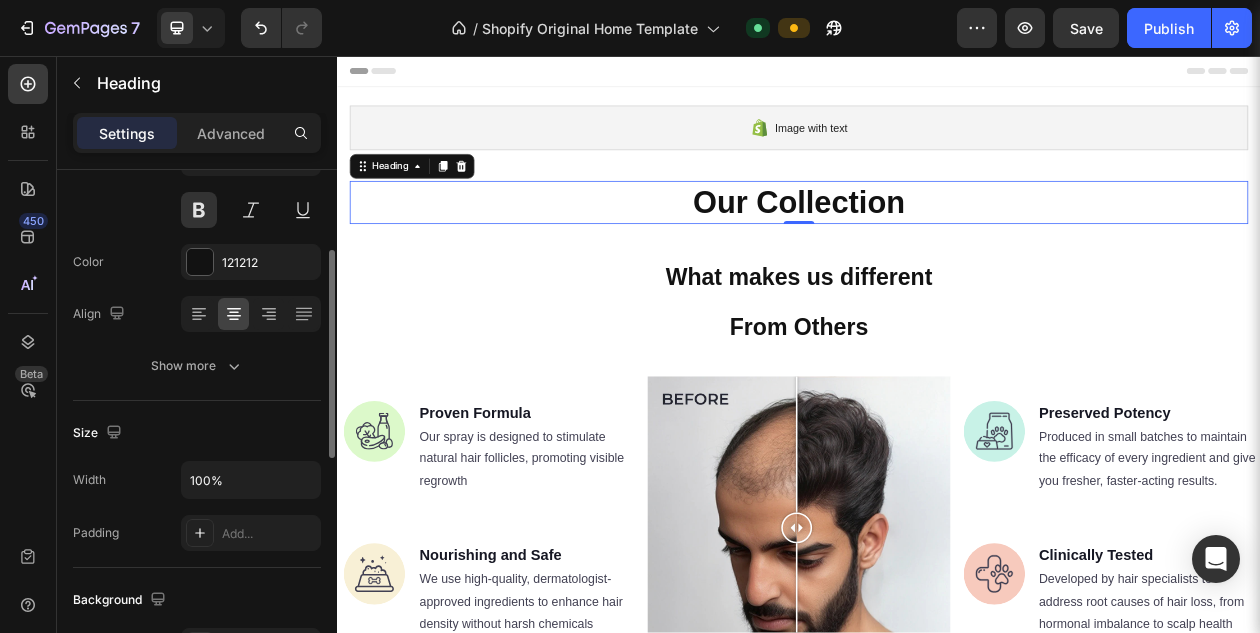 scroll, scrollTop: 300, scrollLeft: 0, axis: vertical 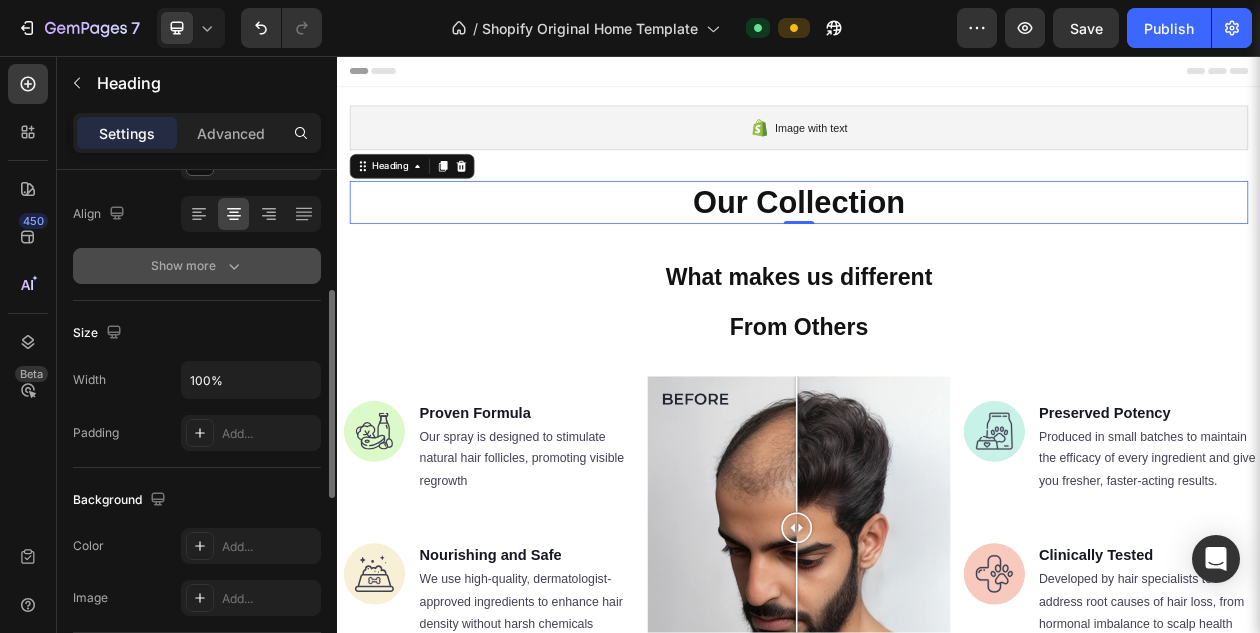 click on "Show more" at bounding box center (197, 266) 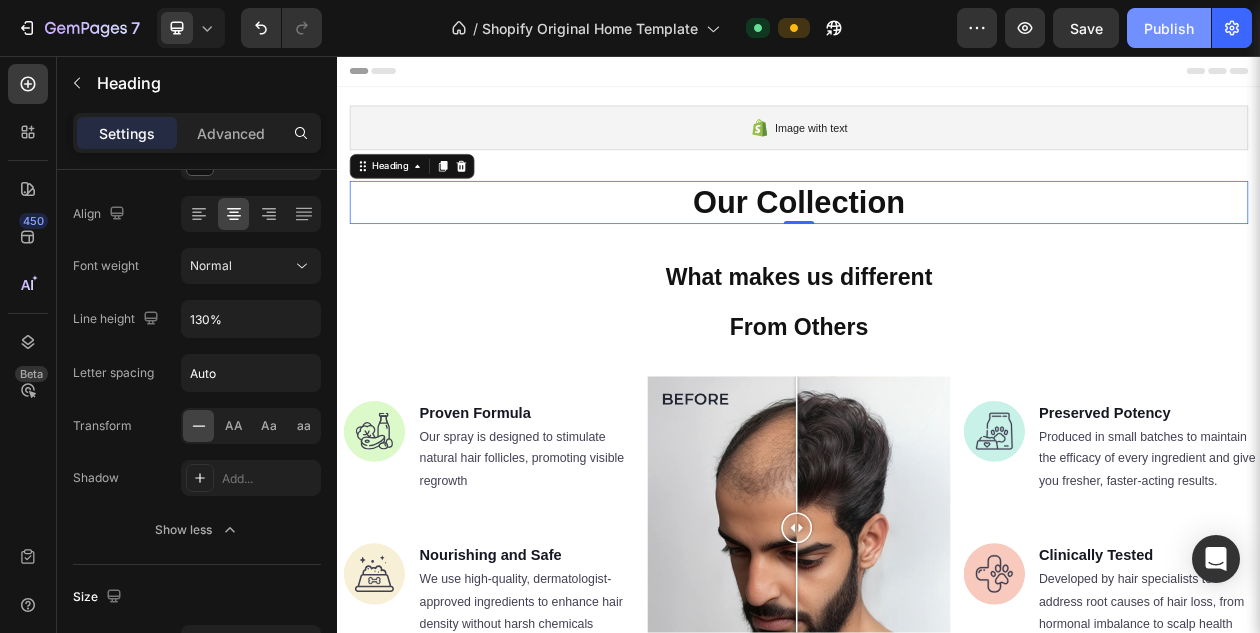 click on "Publish" at bounding box center (1169, 28) 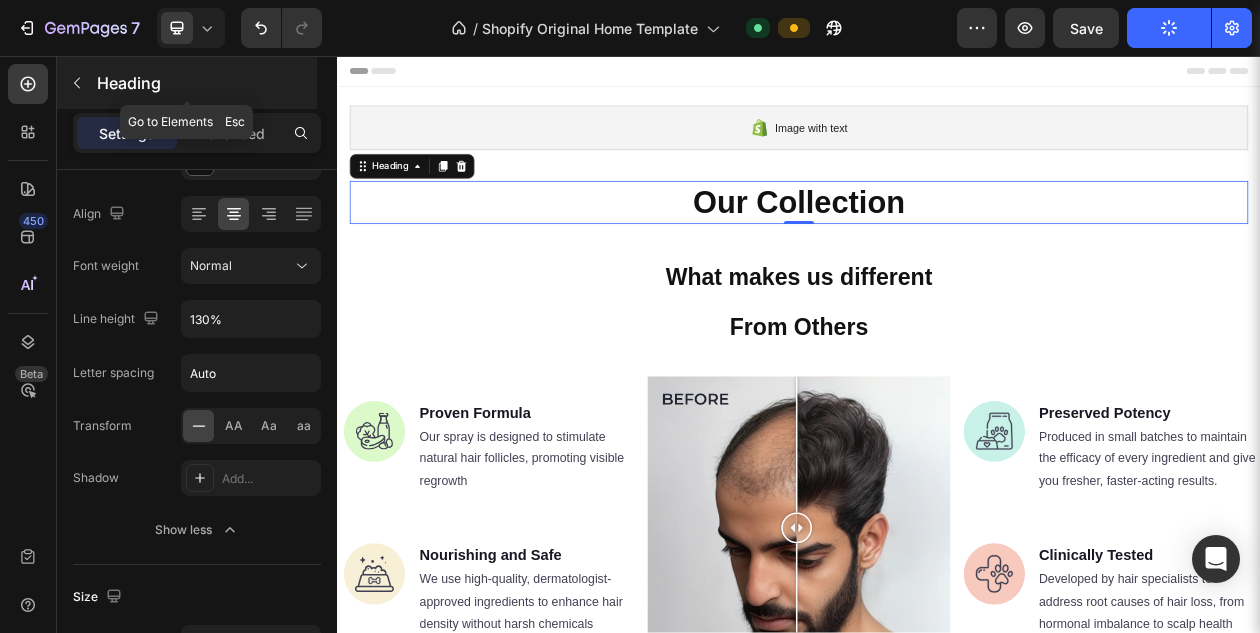 click 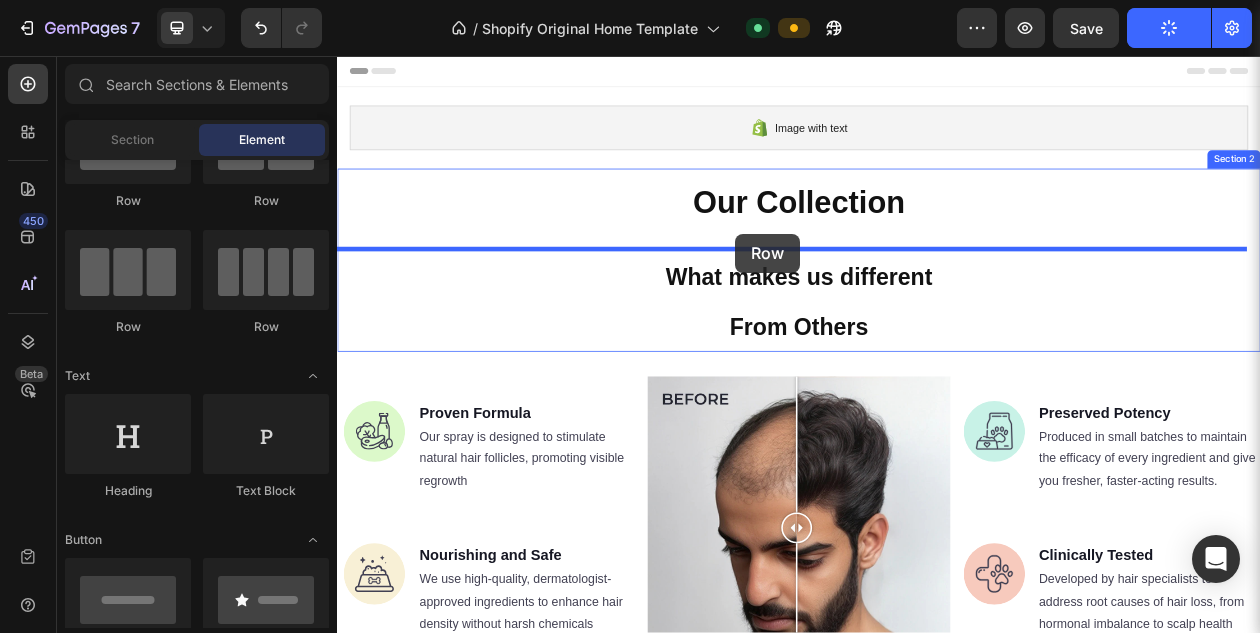 drag, startPoint x: 594, startPoint y: 335, endPoint x: 854, endPoint y: 287, distance: 264.39365 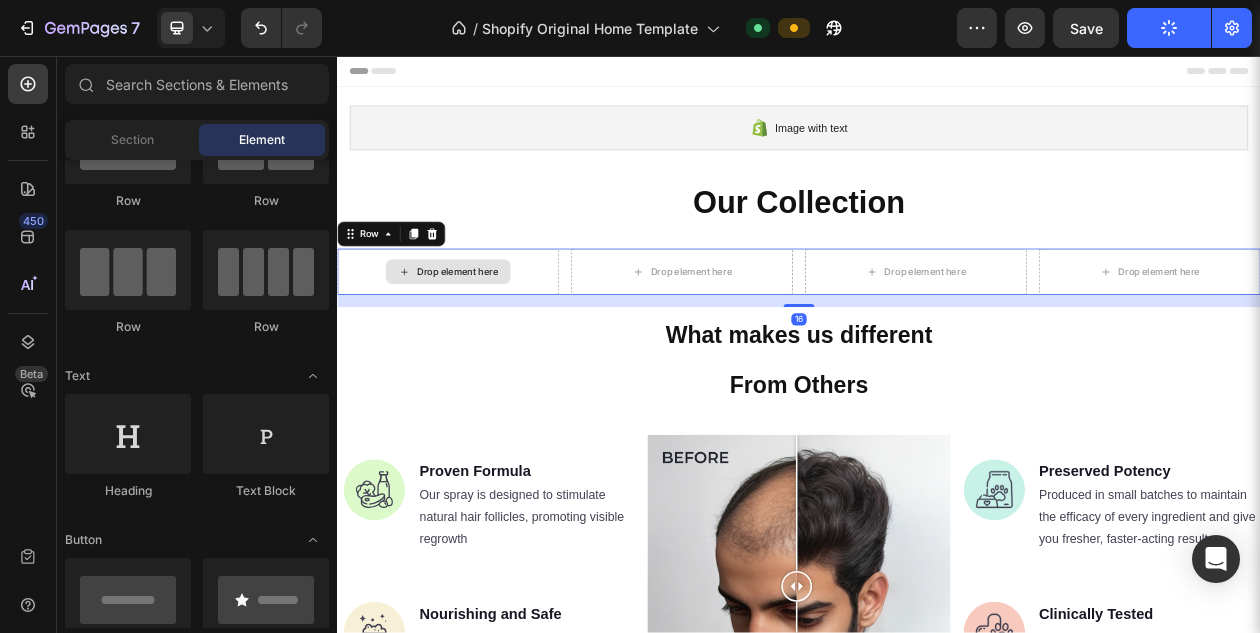 click on "Drop element here" at bounding box center [493, 337] 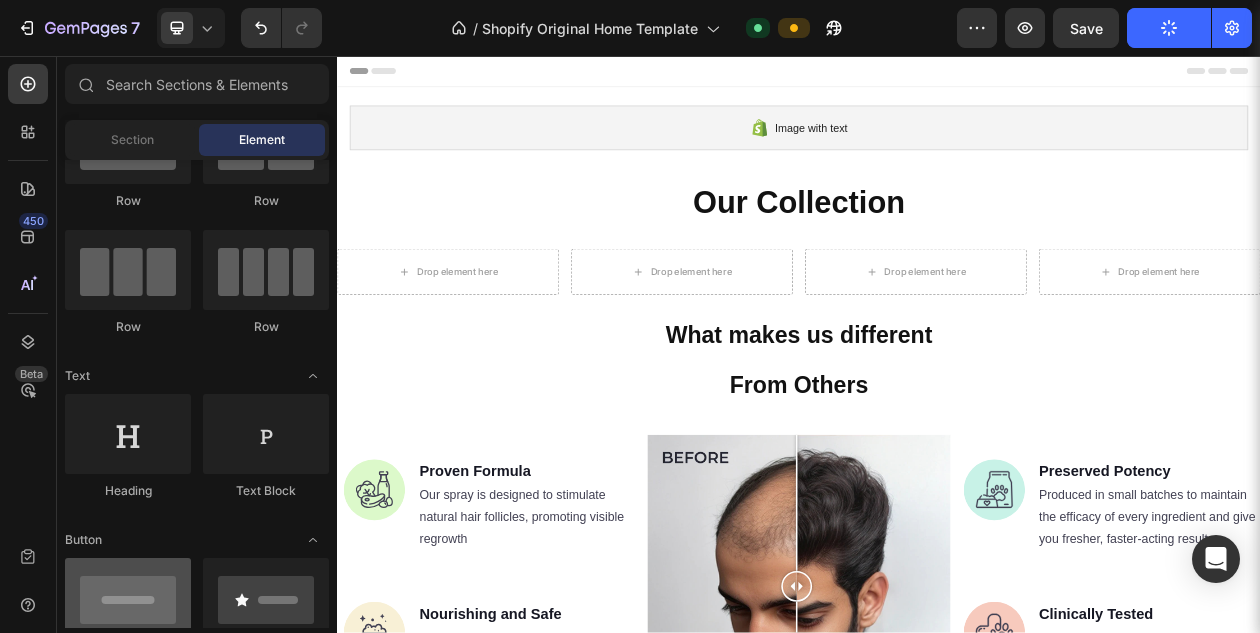 scroll, scrollTop: 300, scrollLeft: 0, axis: vertical 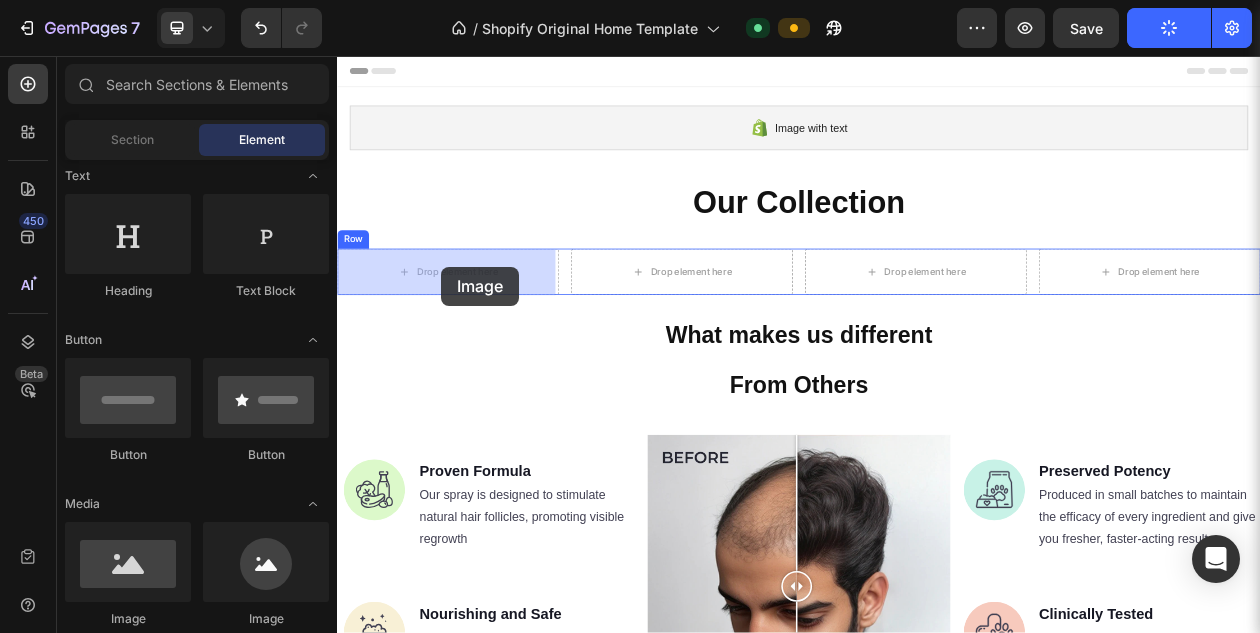 drag, startPoint x: 479, startPoint y: 607, endPoint x: 472, endPoint y: 330, distance: 277.08844 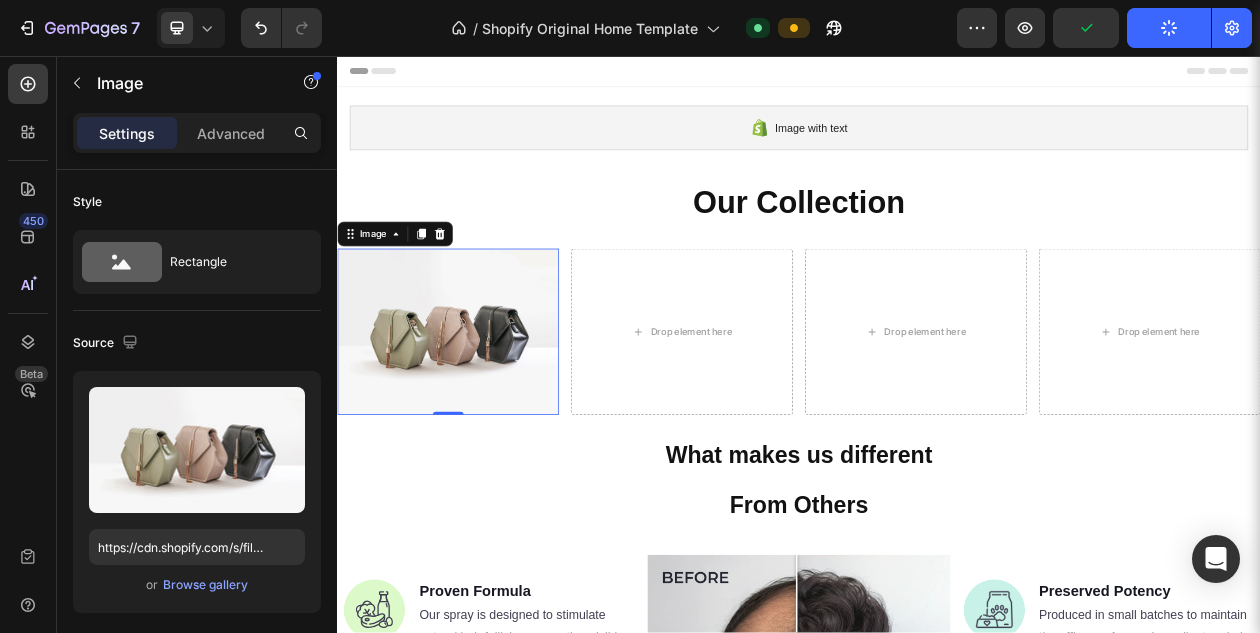 click at bounding box center (481, 415) 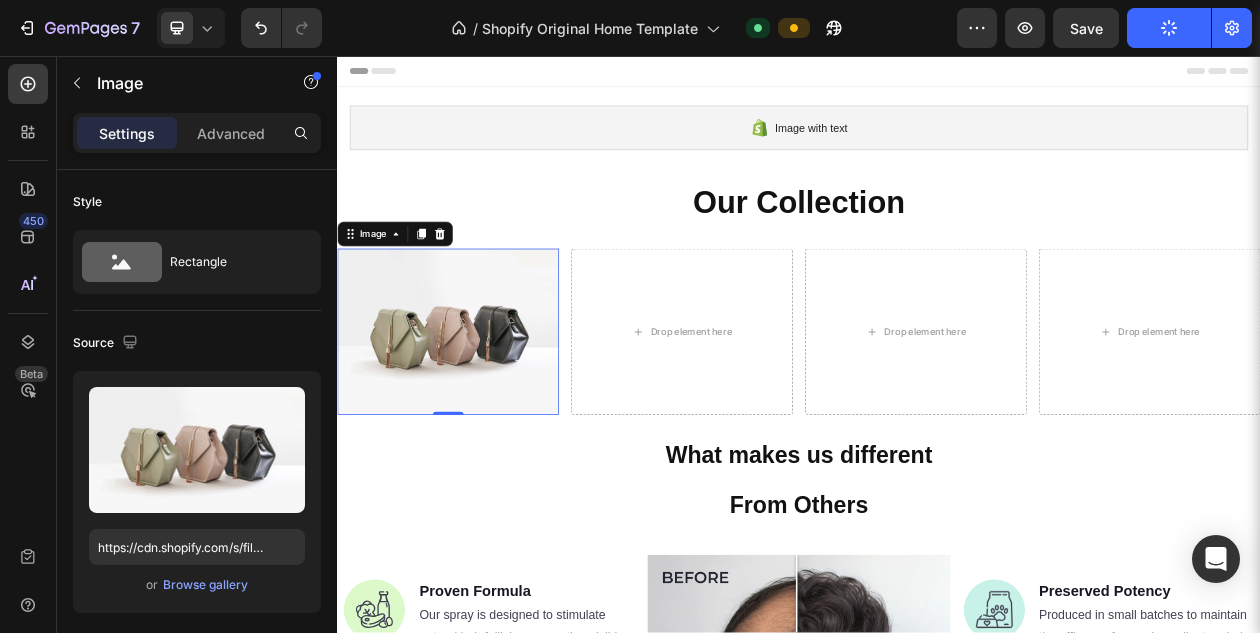 click at bounding box center [481, 415] 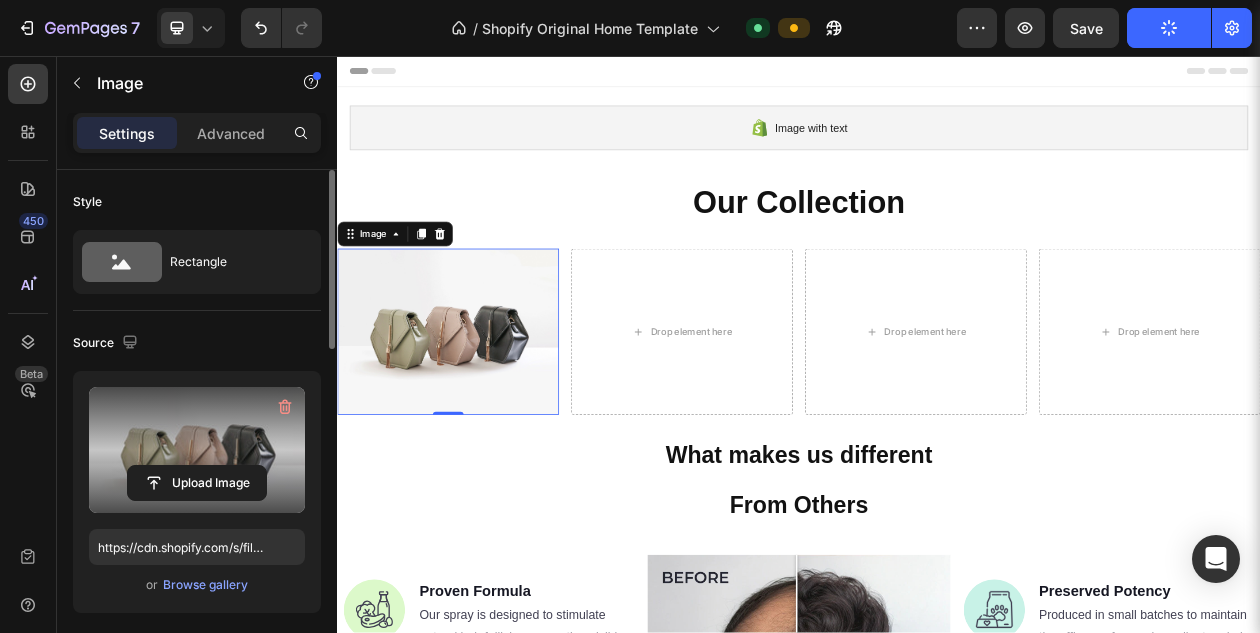 click at bounding box center (197, 450) 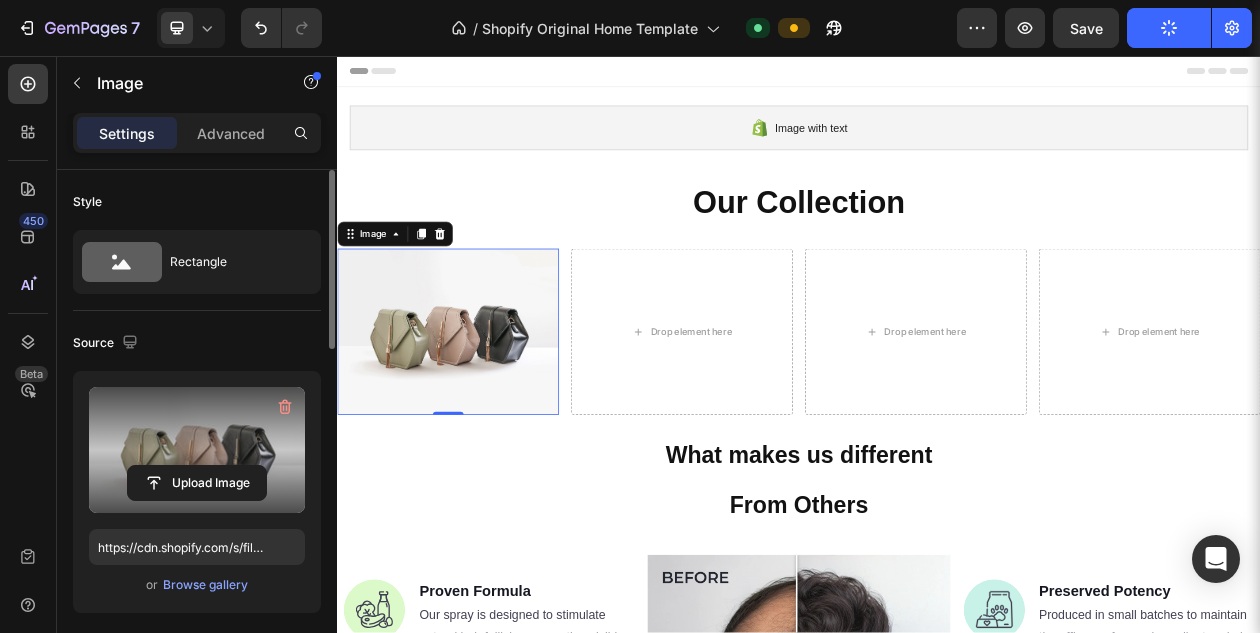 click 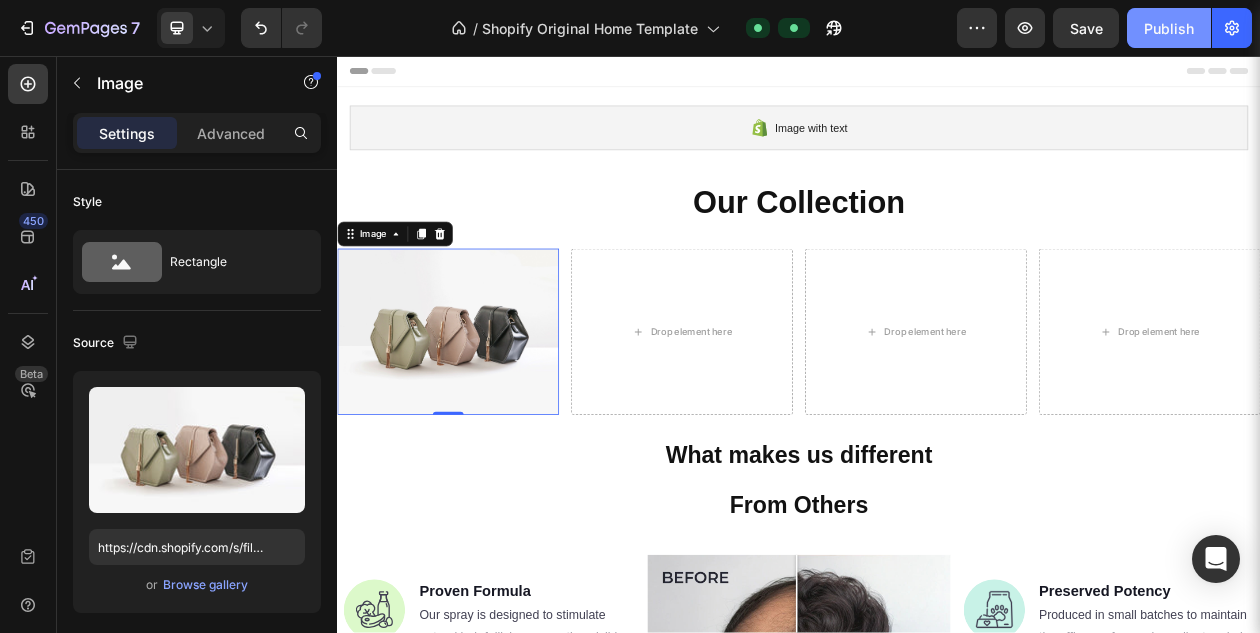 click on "Publish" at bounding box center (1169, 28) 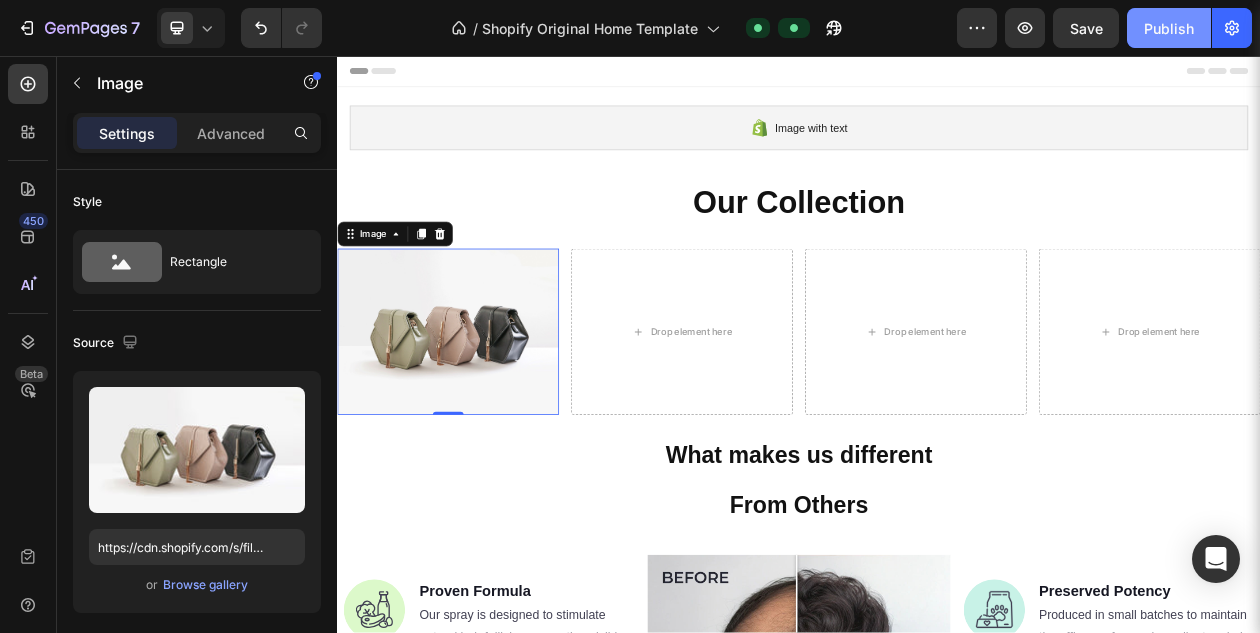 click on "Publish" 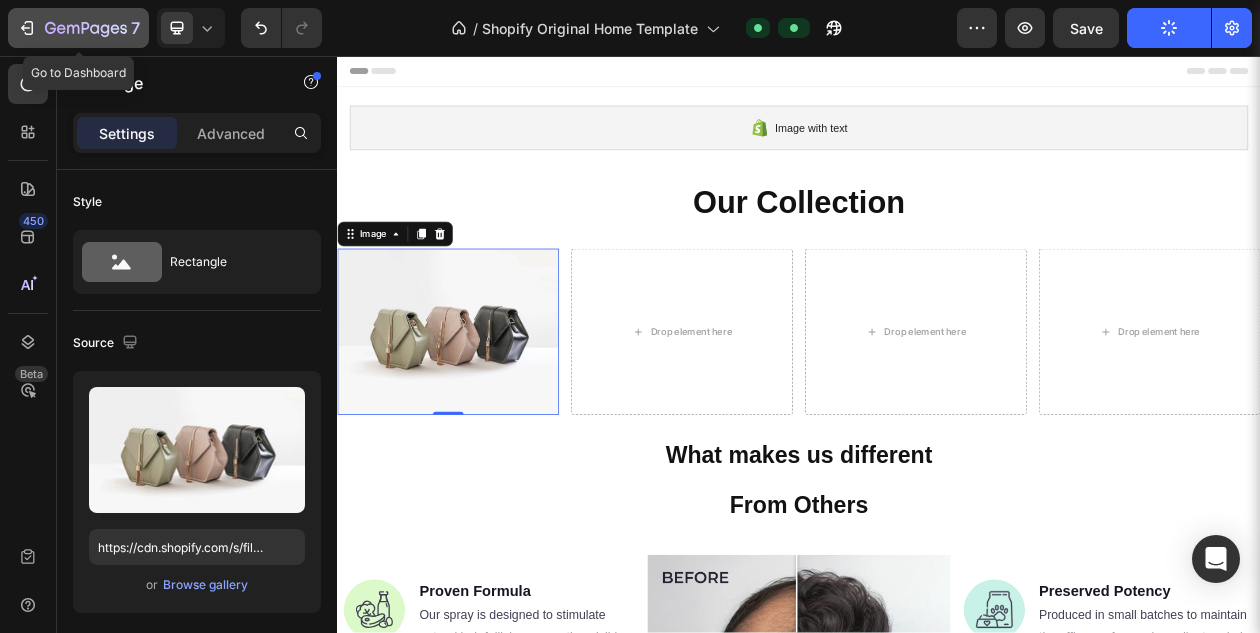 click 